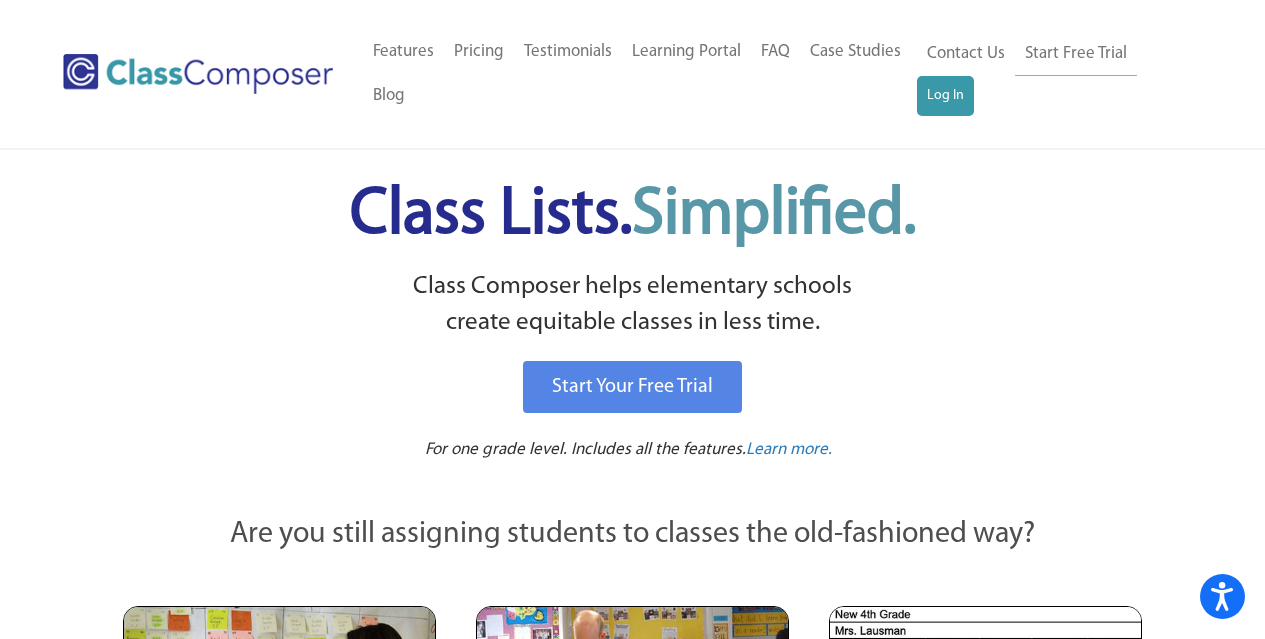 scroll, scrollTop: 0, scrollLeft: 0, axis: both 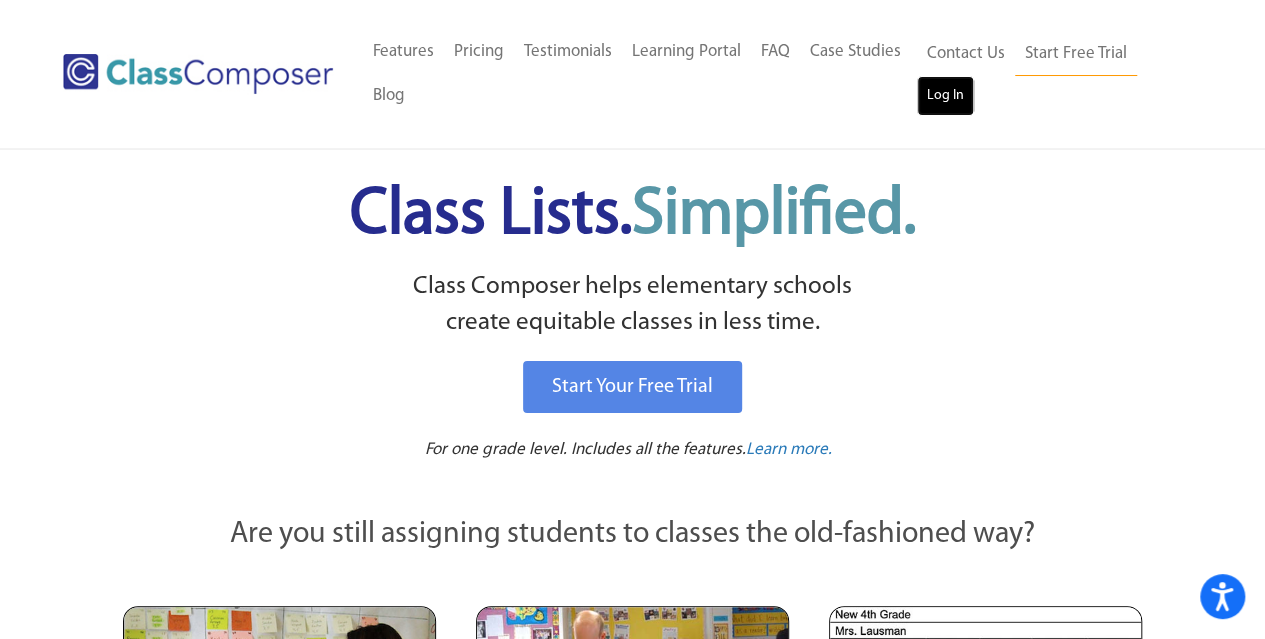 click on "Log In" at bounding box center [945, 96] 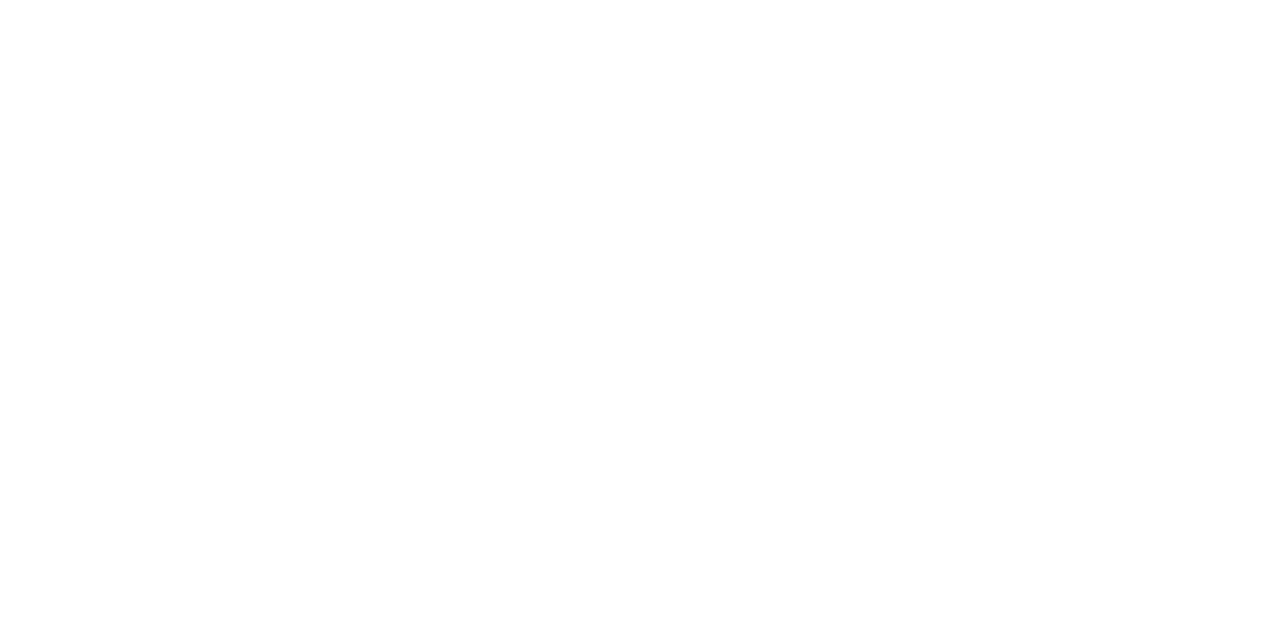 scroll, scrollTop: 0, scrollLeft: 0, axis: both 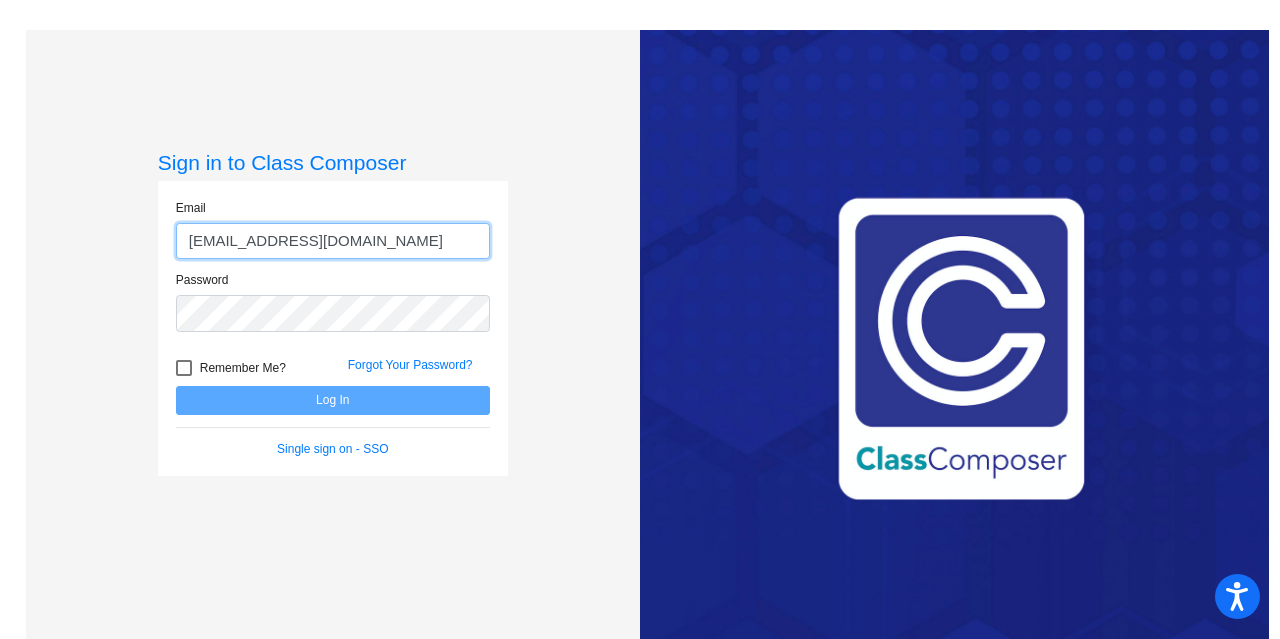 type on "f41168@forsyth.k12.ga.us" 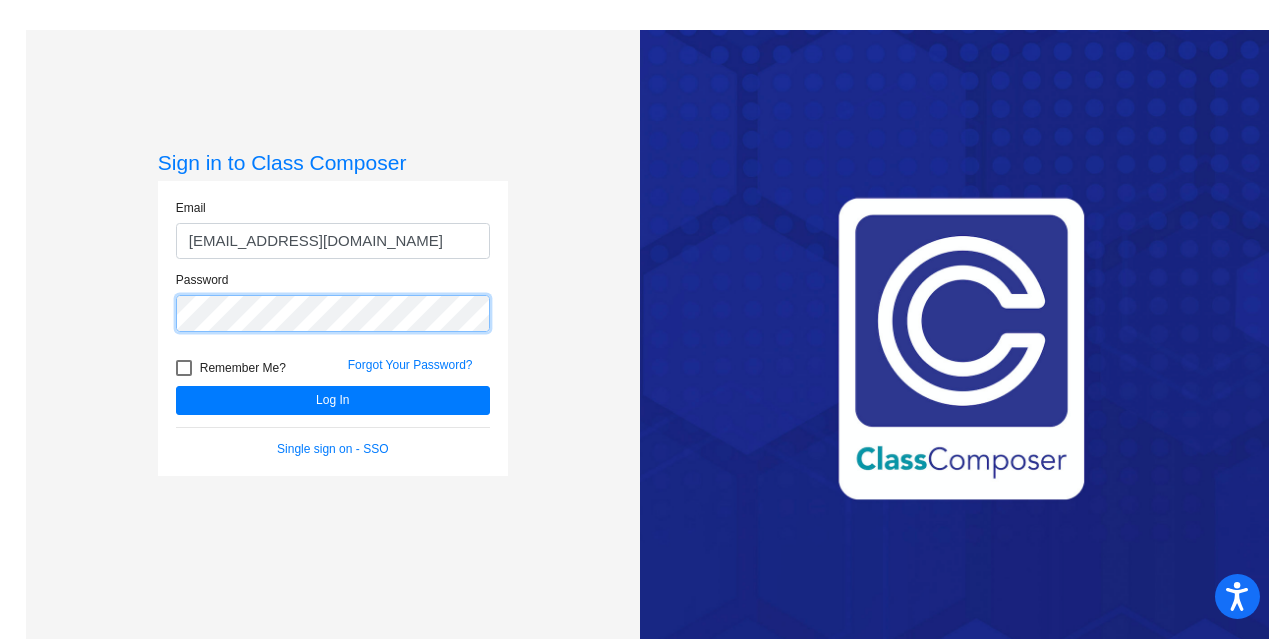 click on "Log In" 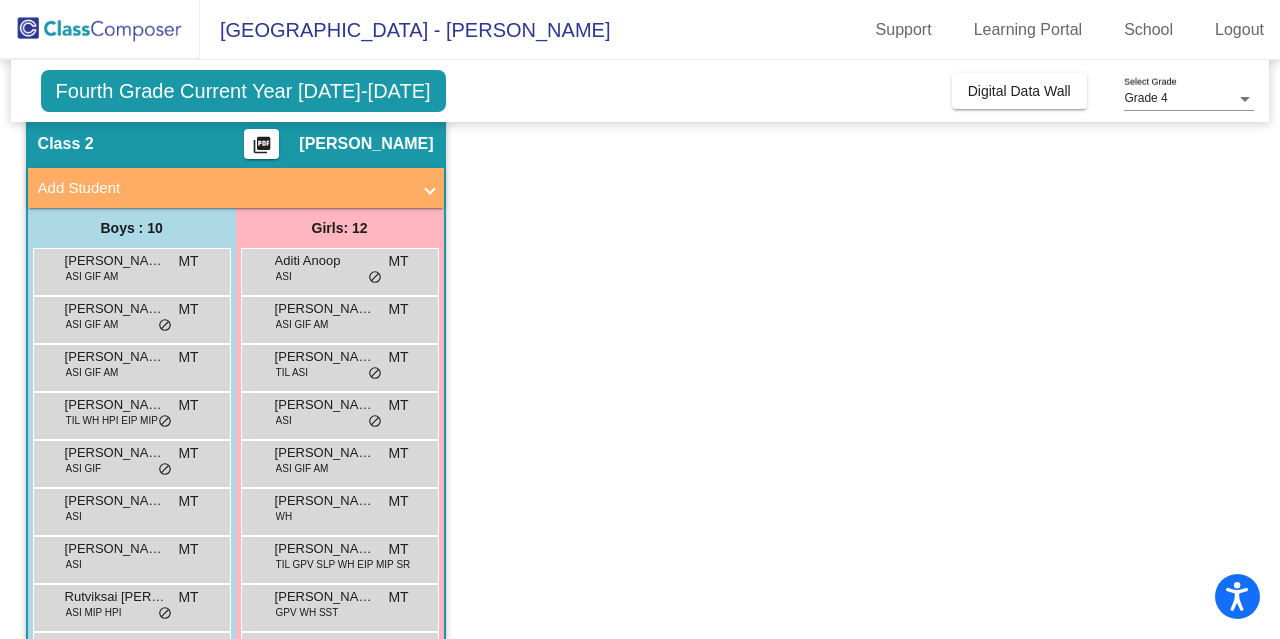 scroll, scrollTop: 0, scrollLeft: 0, axis: both 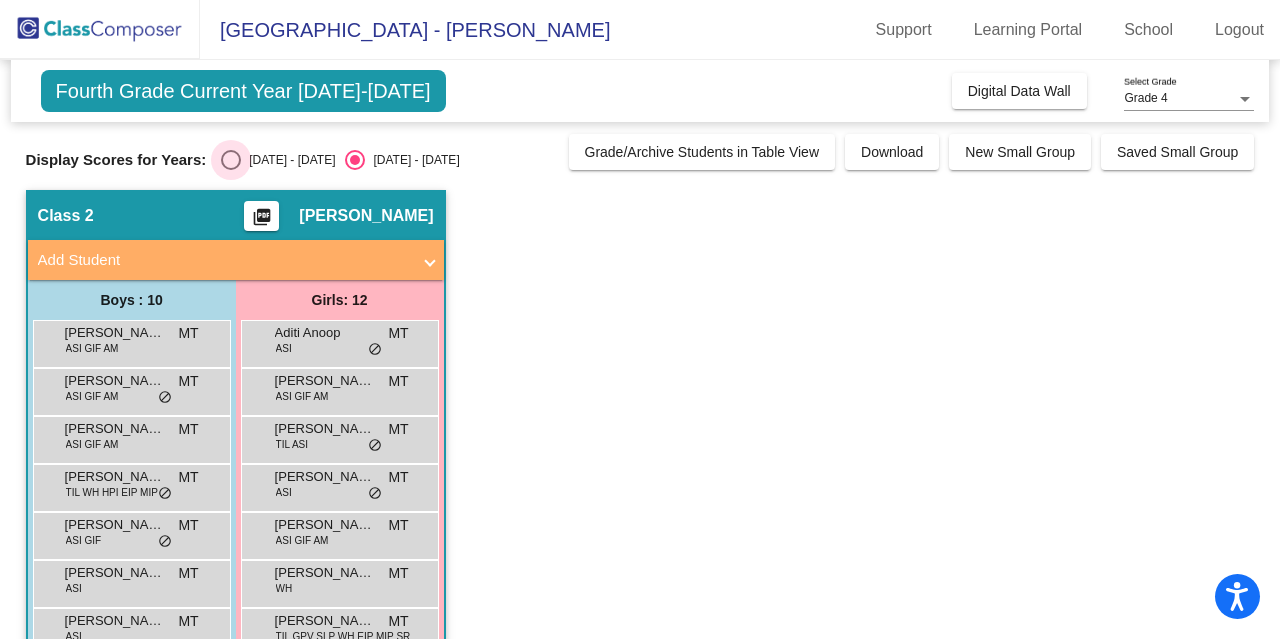 click at bounding box center [231, 160] 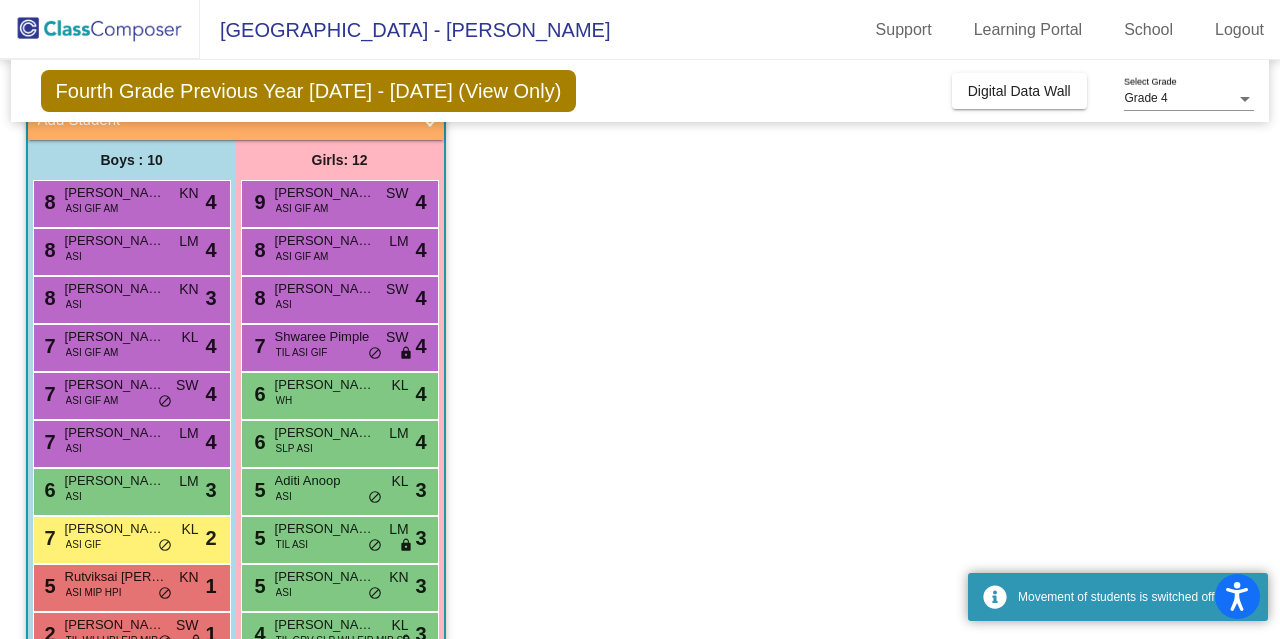 scroll, scrollTop: 288, scrollLeft: 0, axis: vertical 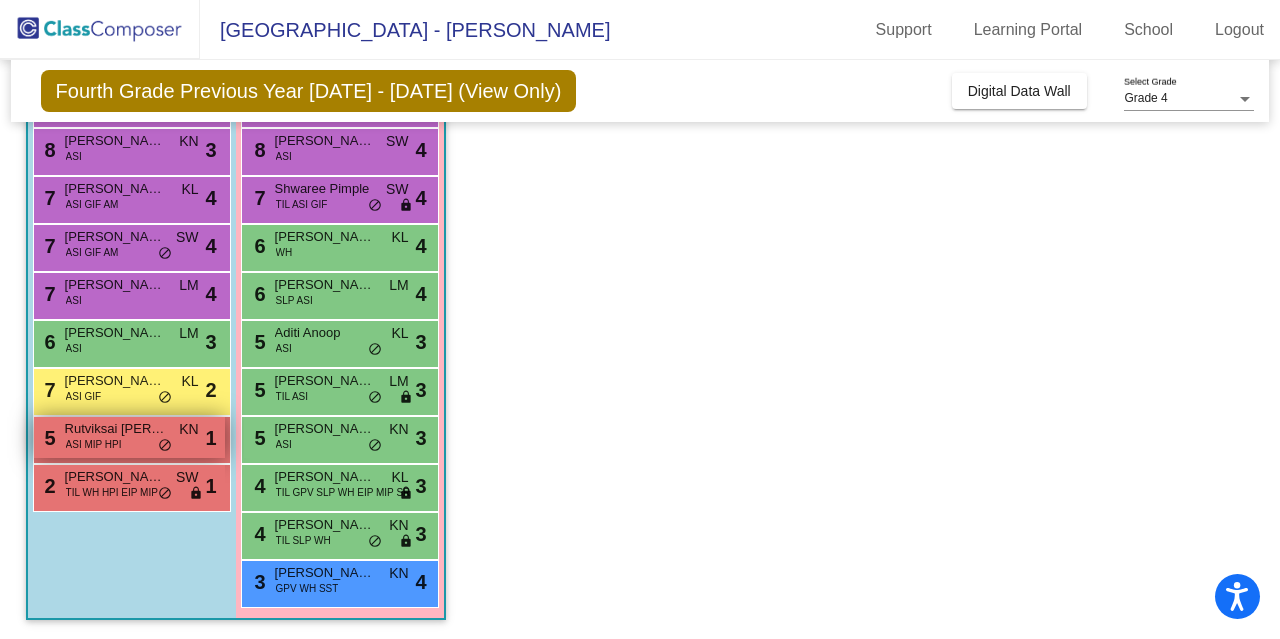 click on "5 Rutviksai Mulluri ASI MIP HPI KN lock do_not_disturb_alt 1" at bounding box center (129, 437) 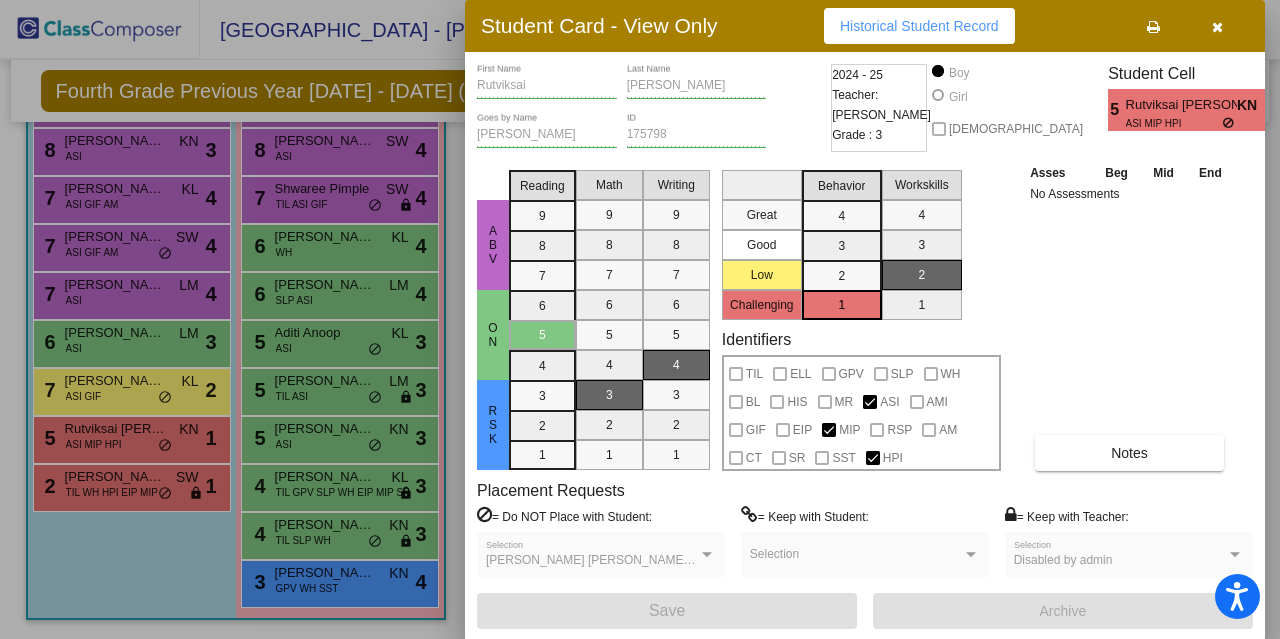 click at bounding box center (1217, 26) 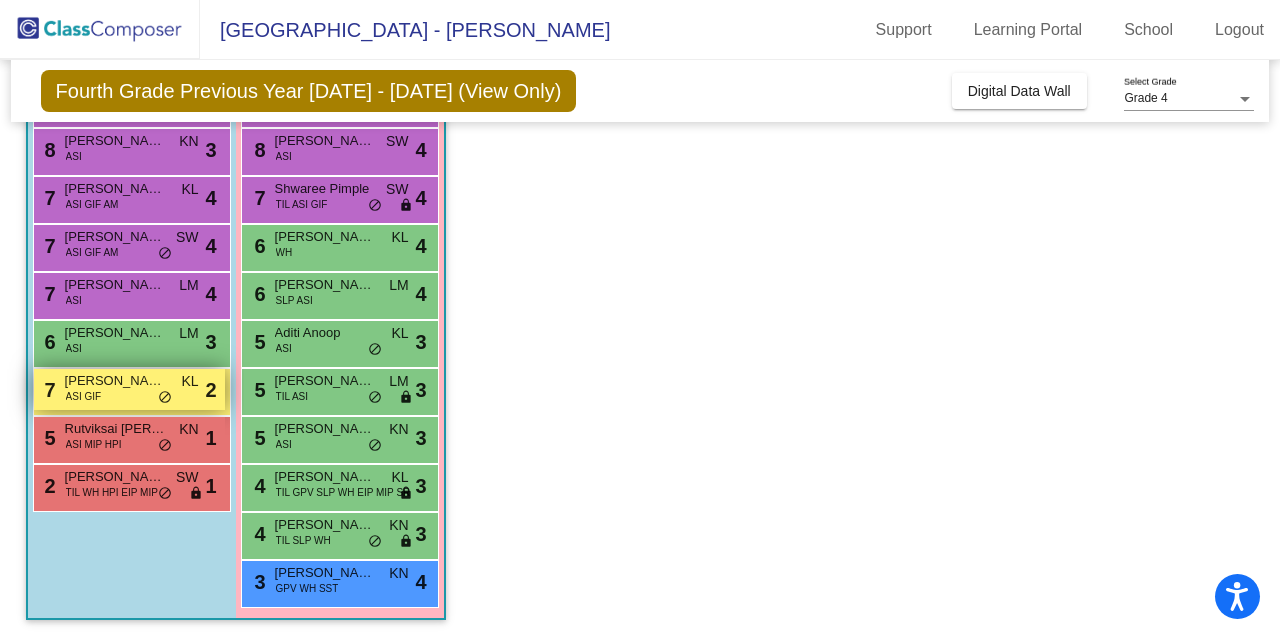 click on "7 Edwin Samuel ASI GIF KL lock do_not_disturb_alt 2" at bounding box center [129, 389] 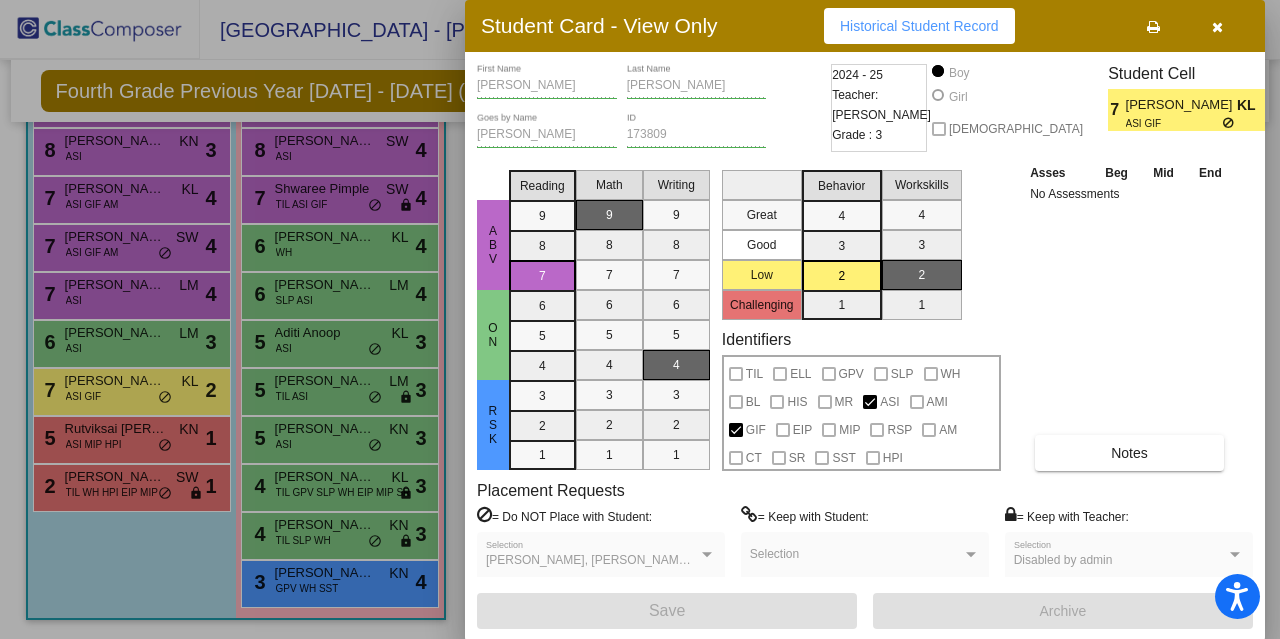click at bounding box center (1217, 27) 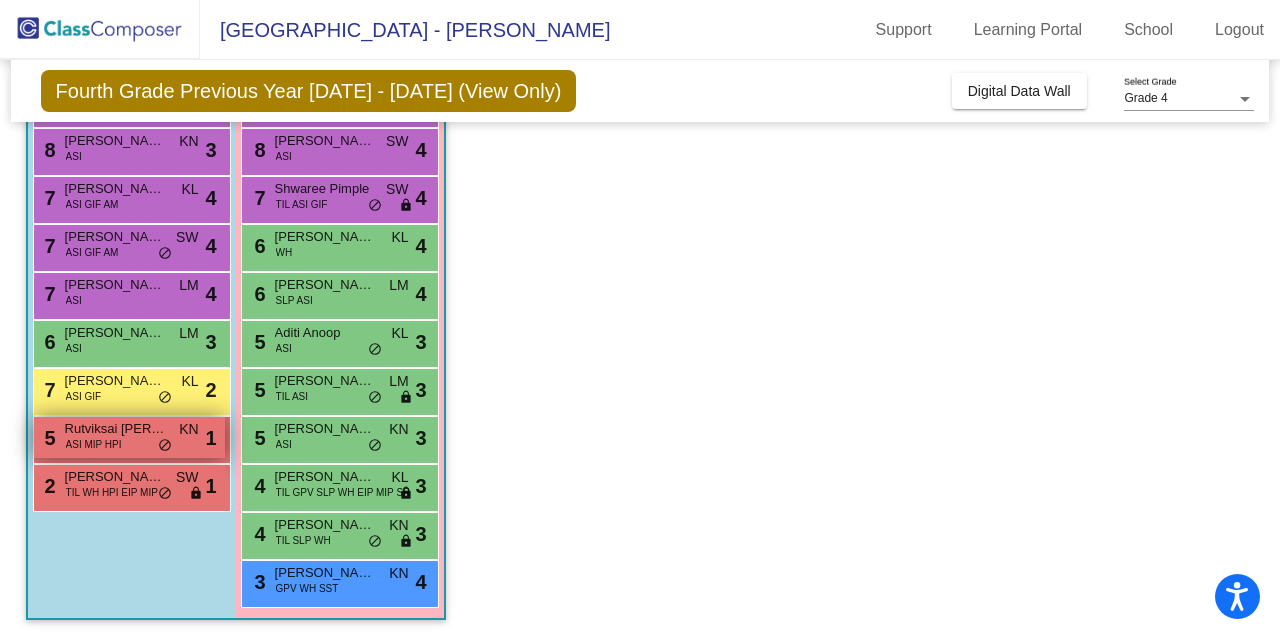 click on "5 Rutviksai Mulluri ASI MIP HPI KN lock do_not_disturb_alt 1" at bounding box center (129, 437) 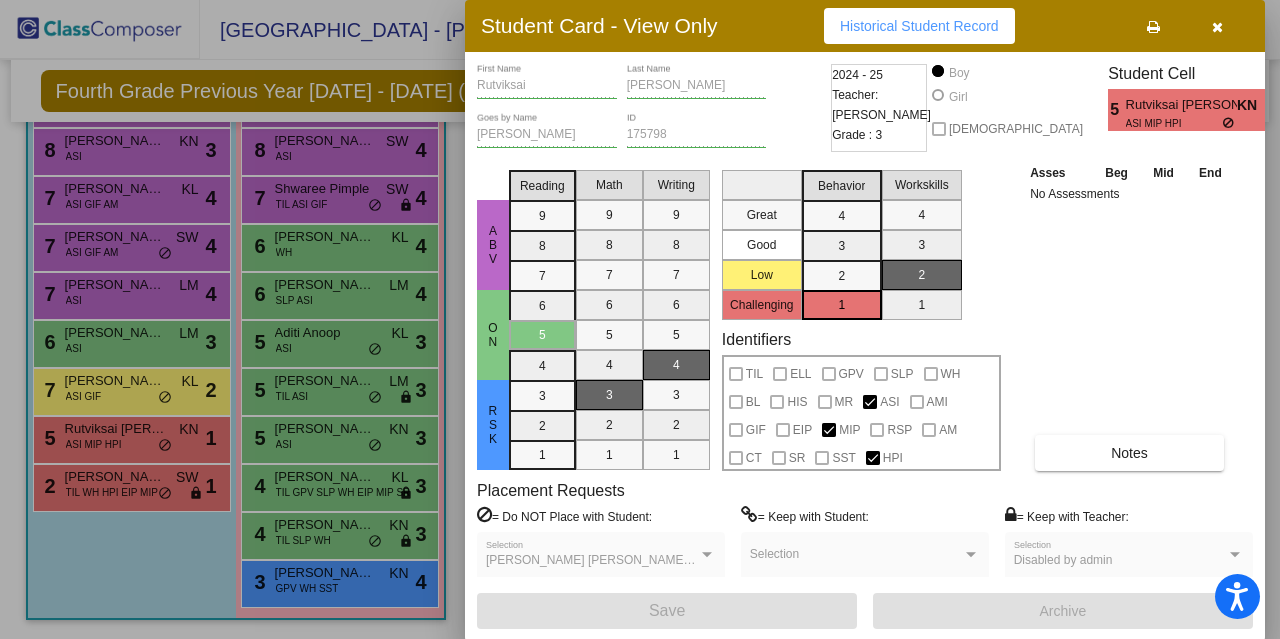 click at bounding box center (1217, 27) 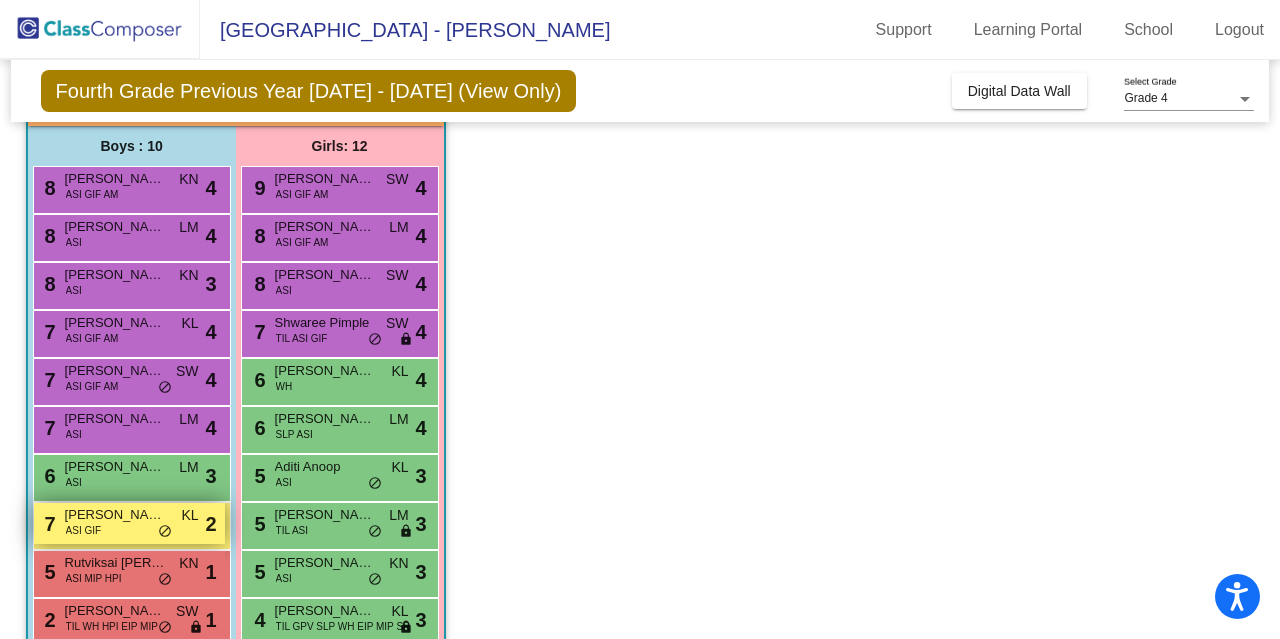 scroll, scrollTop: 155, scrollLeft: 0, axis: vertical 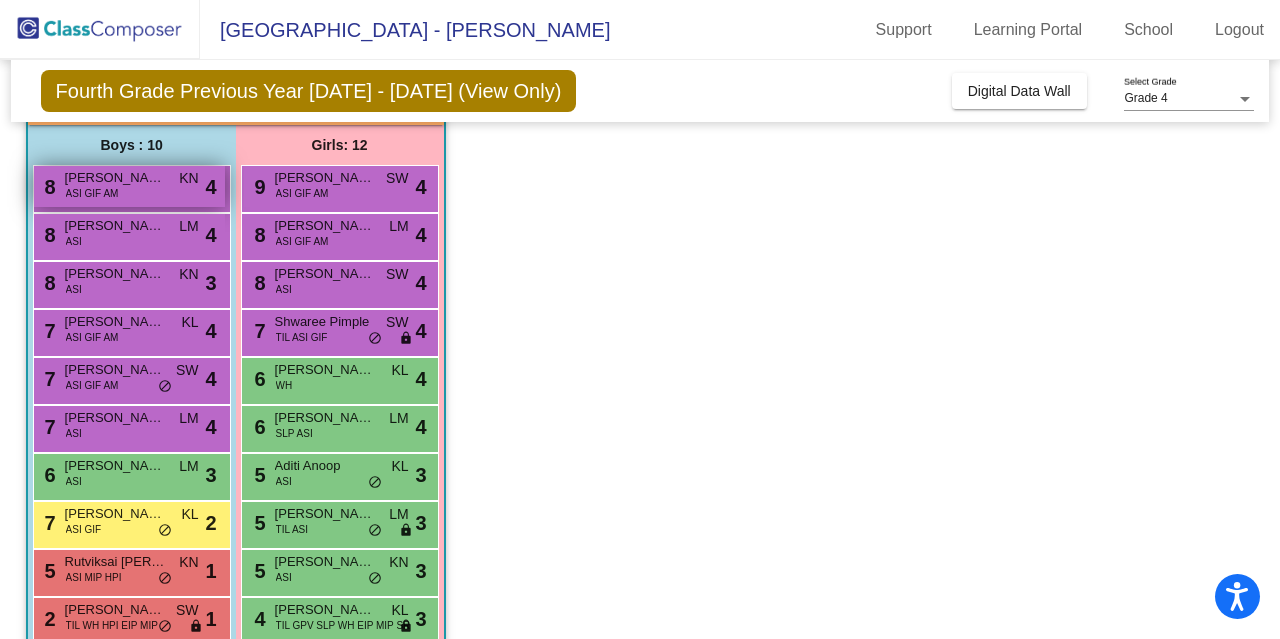 click on "8 Bilal Ansari ASI GIF AM KN lock do_not_disturb_alt 4" at bounding box center (129, 186) 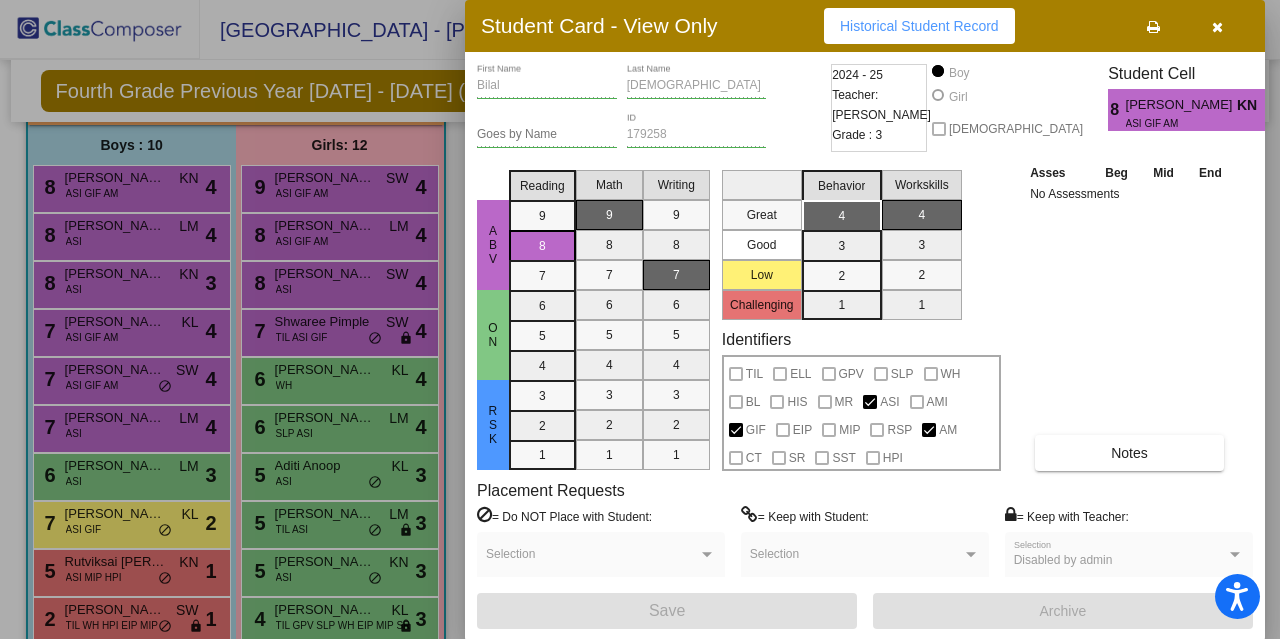 click at bounding box center (1217, 26) 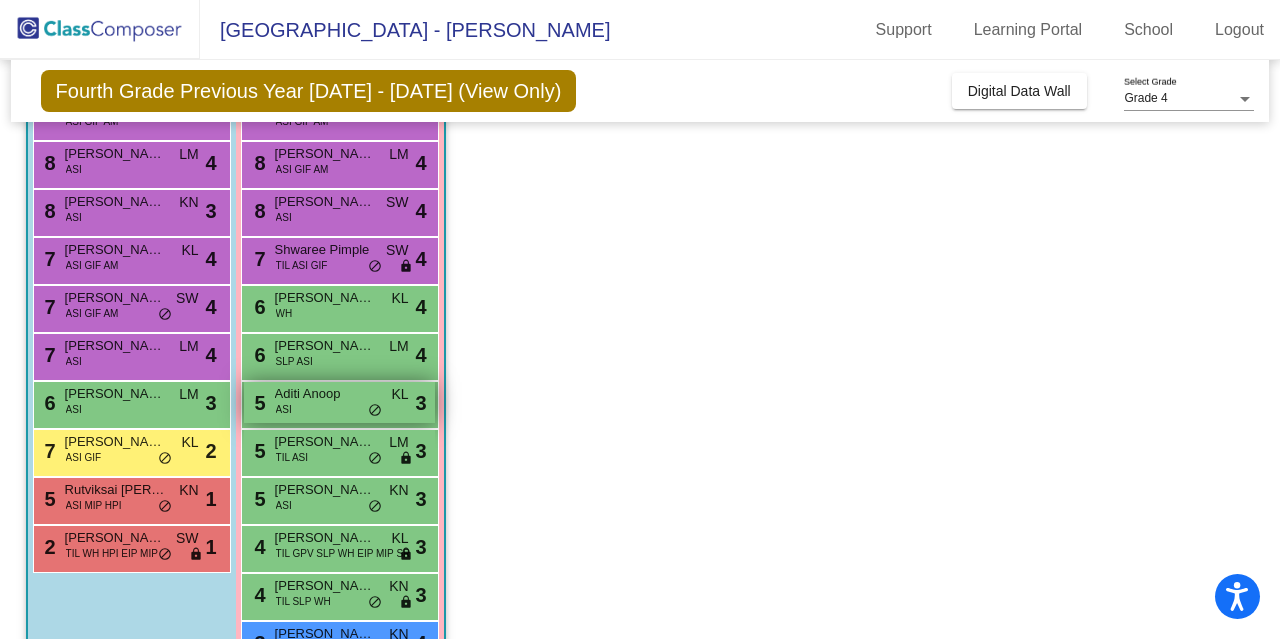 scroll, scrollTop: 229, scrollLeft: 0, axis: vertical 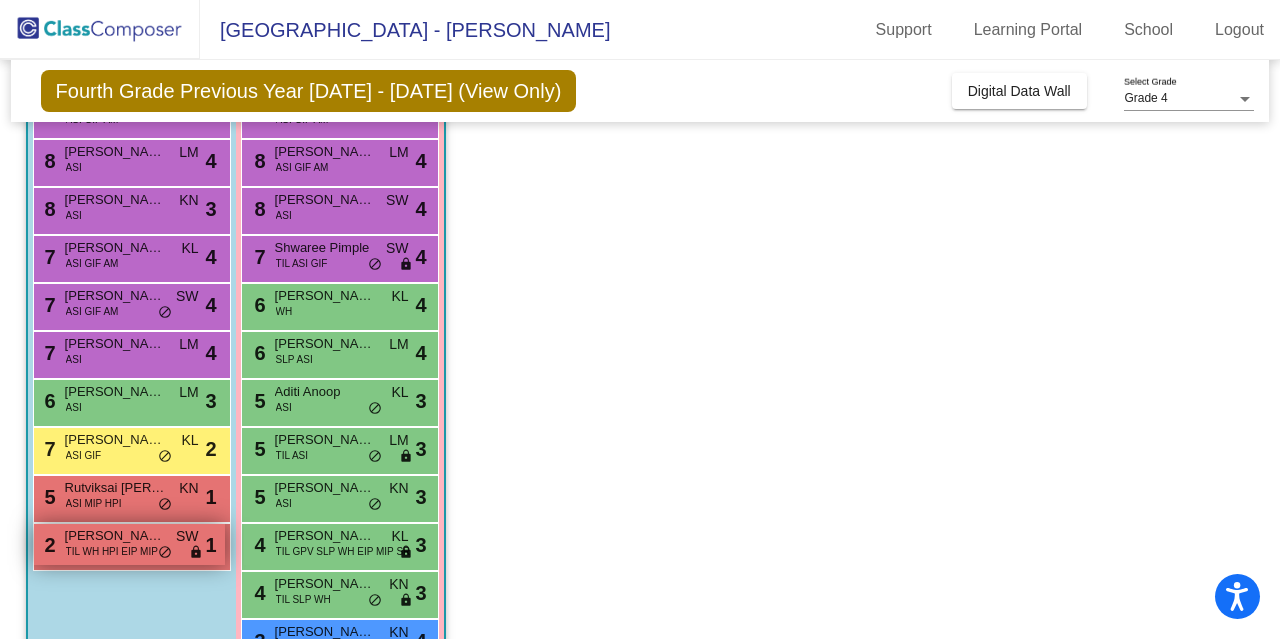 click on "TIL WH HPI EIP MIP" at bounding box center (112, 551) 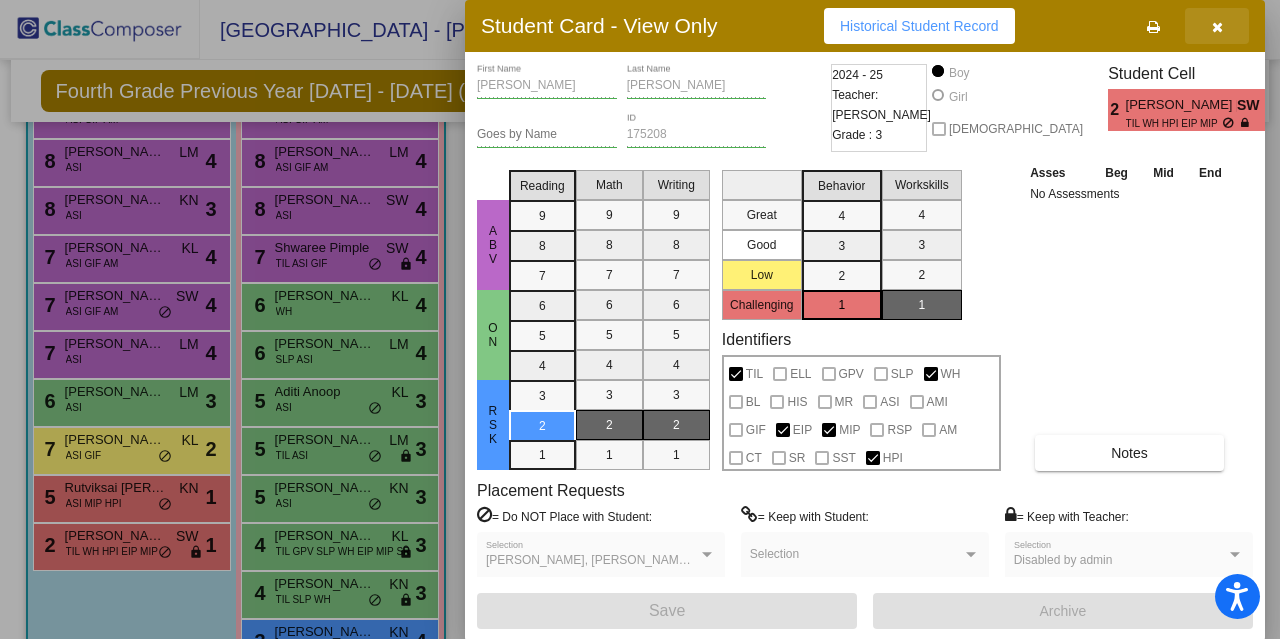 click at bounding box center (1217, 27) 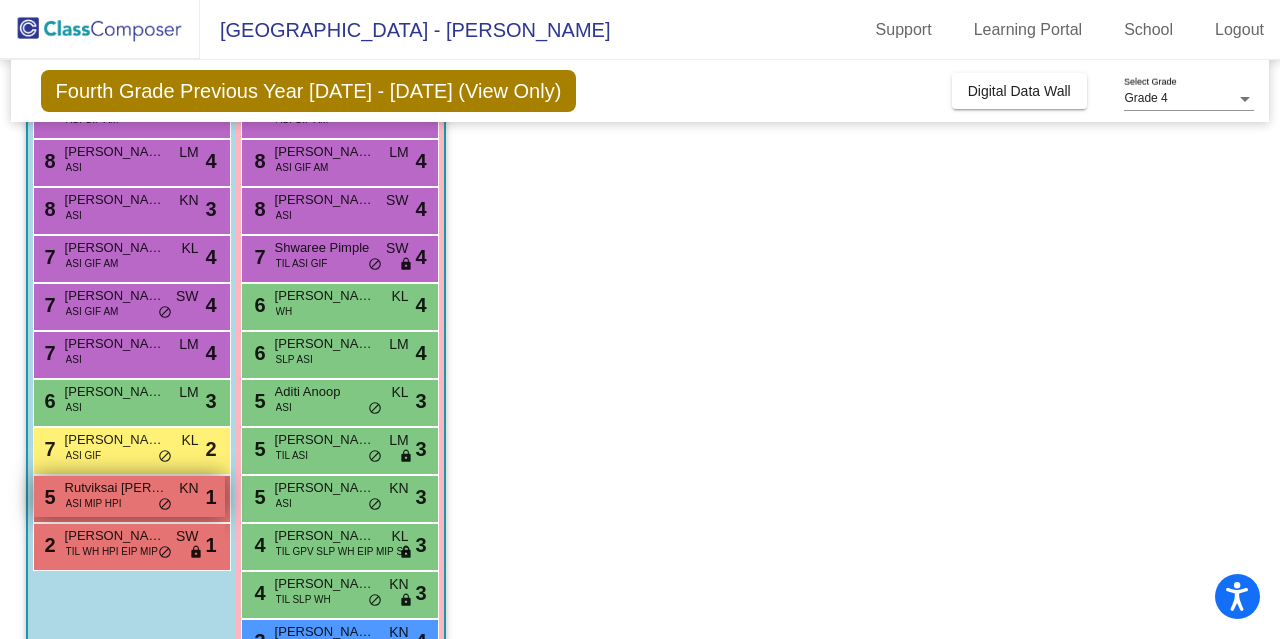 click on "5 Rutviksai Mulluri ASI MIP HPI KN lock do_not_disturb_alt 1" at bounding box center (129, 496) 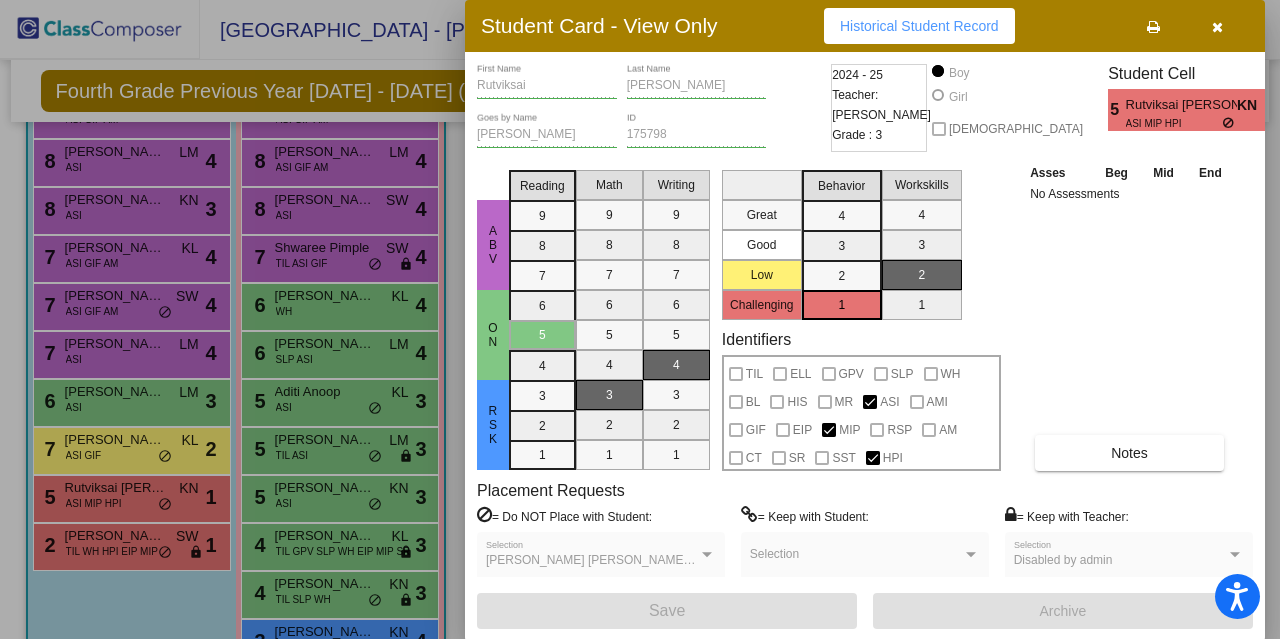 click at bounding box center (1217, 27) 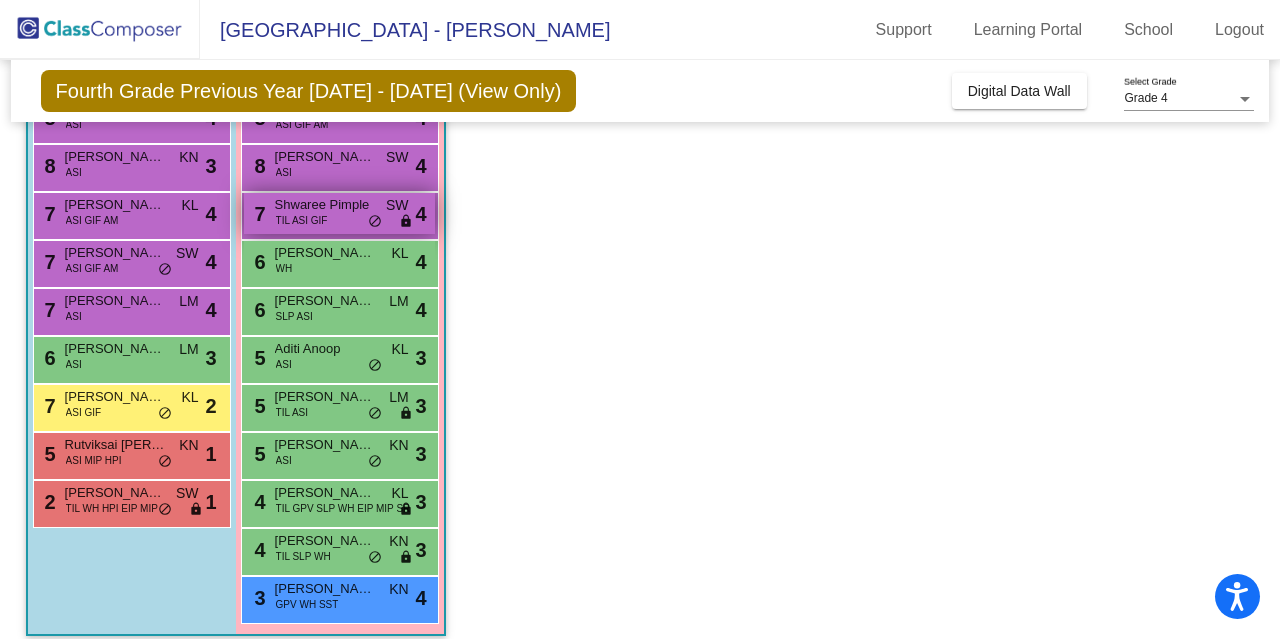 scroll, scrollTop: 288, scrollLeft: 0, axis: vertical 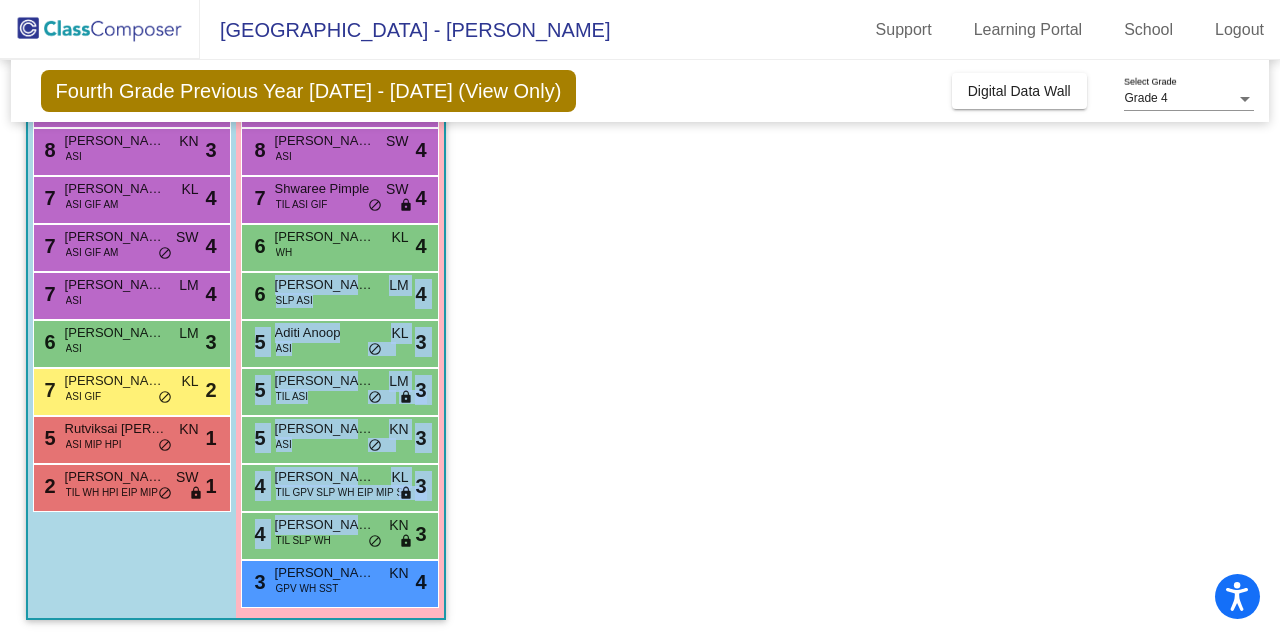 drag, startPoint x: 340, startPoint y: 599, endPoint x: 543, endPoint y: 290, distance: 369.7161 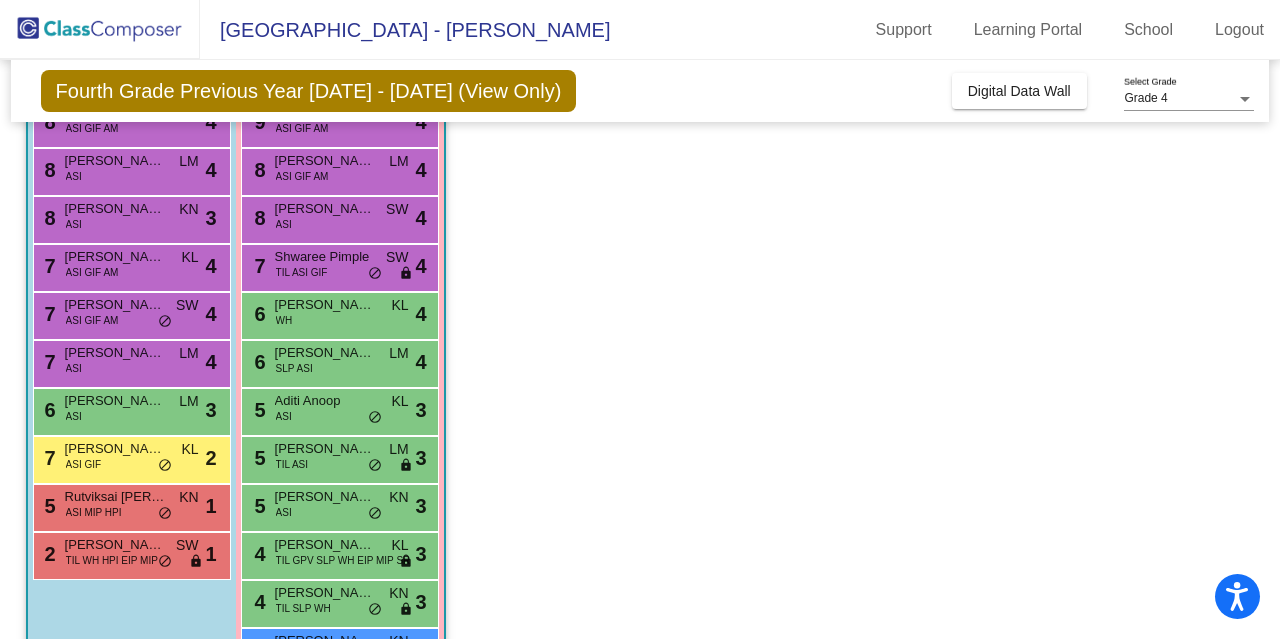 scroll, scrollTop: 222, scrollLeft: 0, axis: vertical 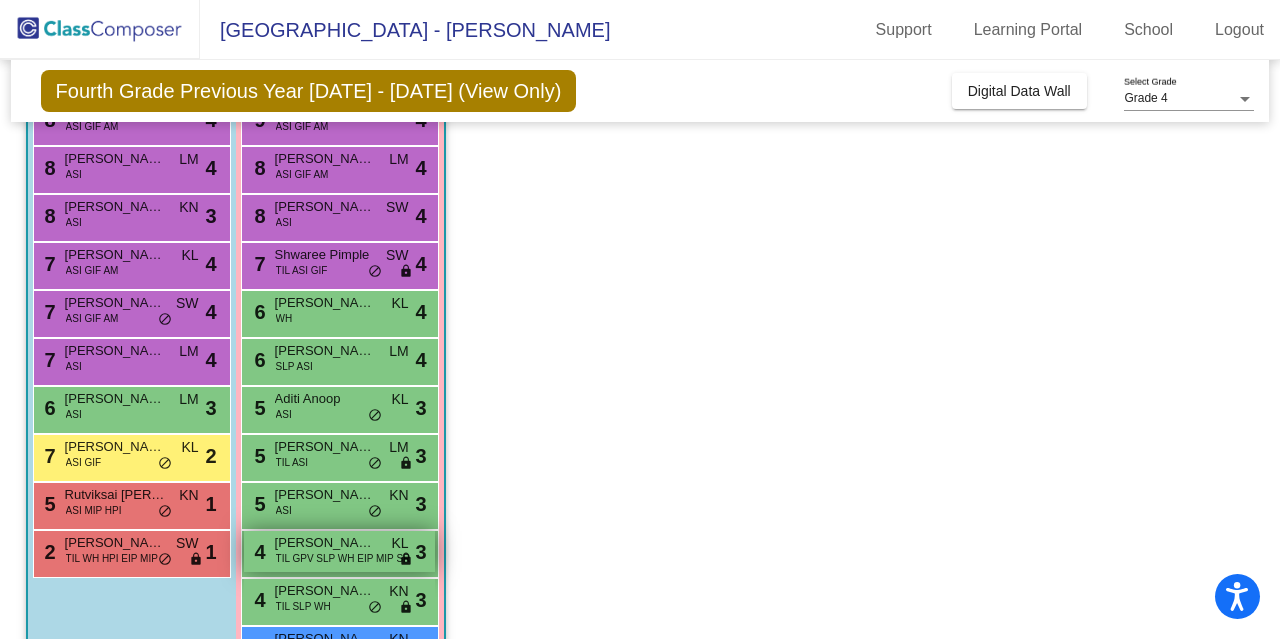 click on "TIL GPV SLP WH EIP MIP SR" at bounding box center (343, 558) 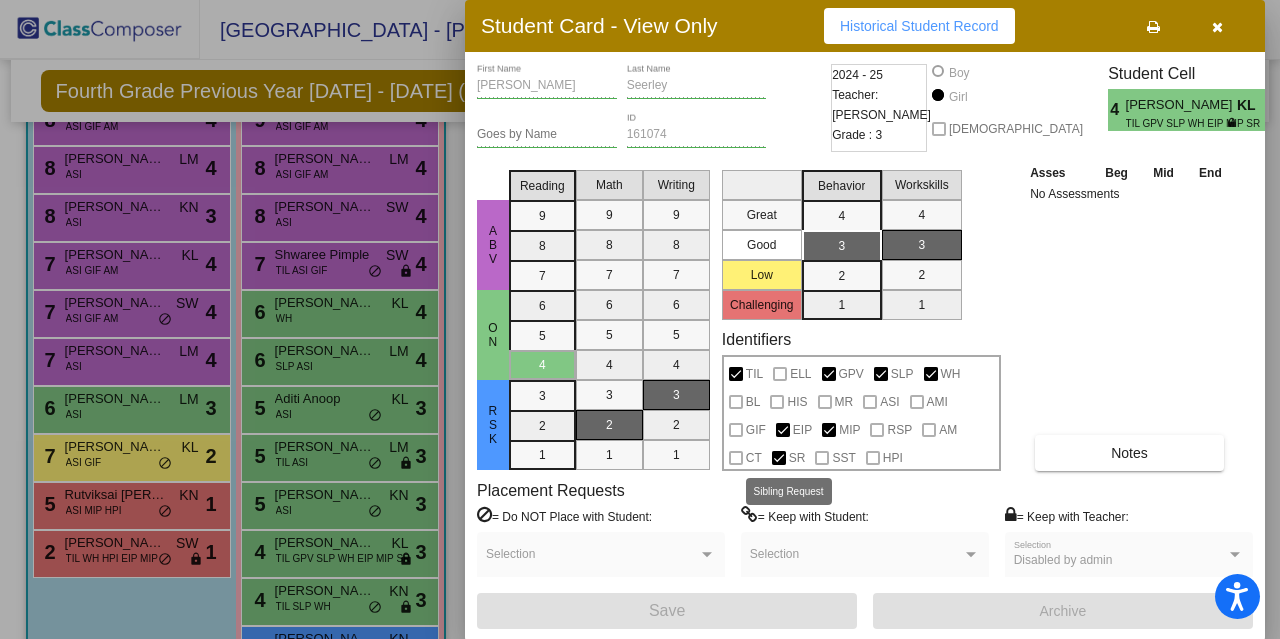 click on "SR" at bounding box center [789, 458] 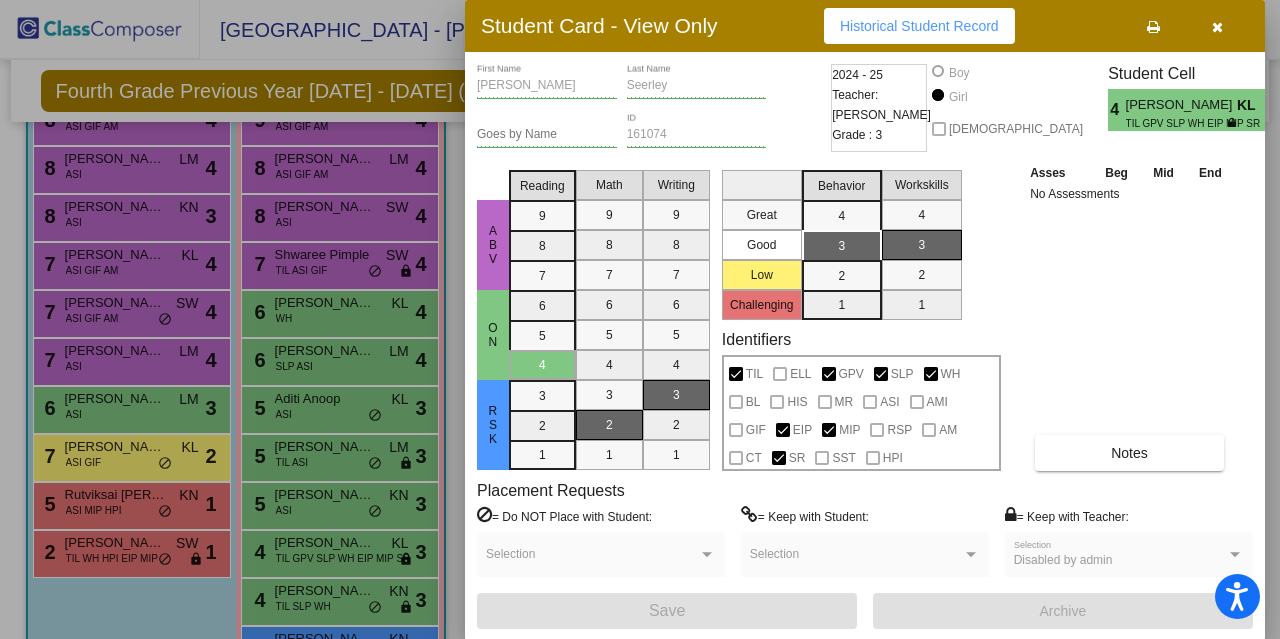 click at bounding box center (1217, 27) 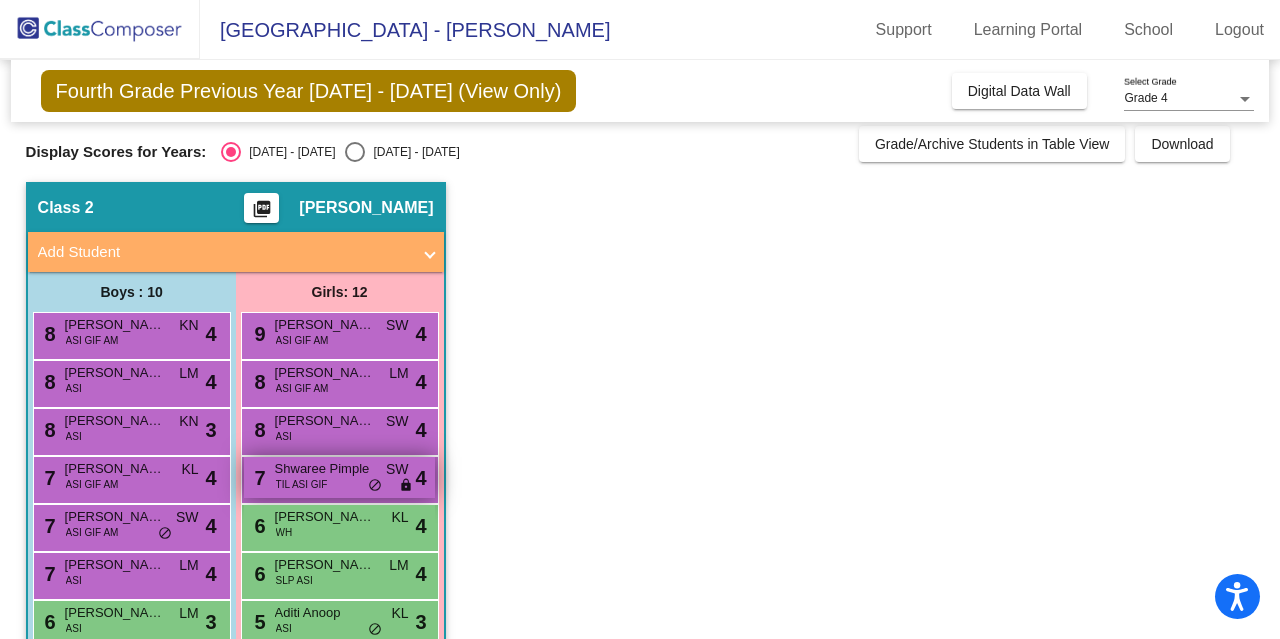 scroll, scrollTop: 2, scrollLeft: 0, axis: vertical 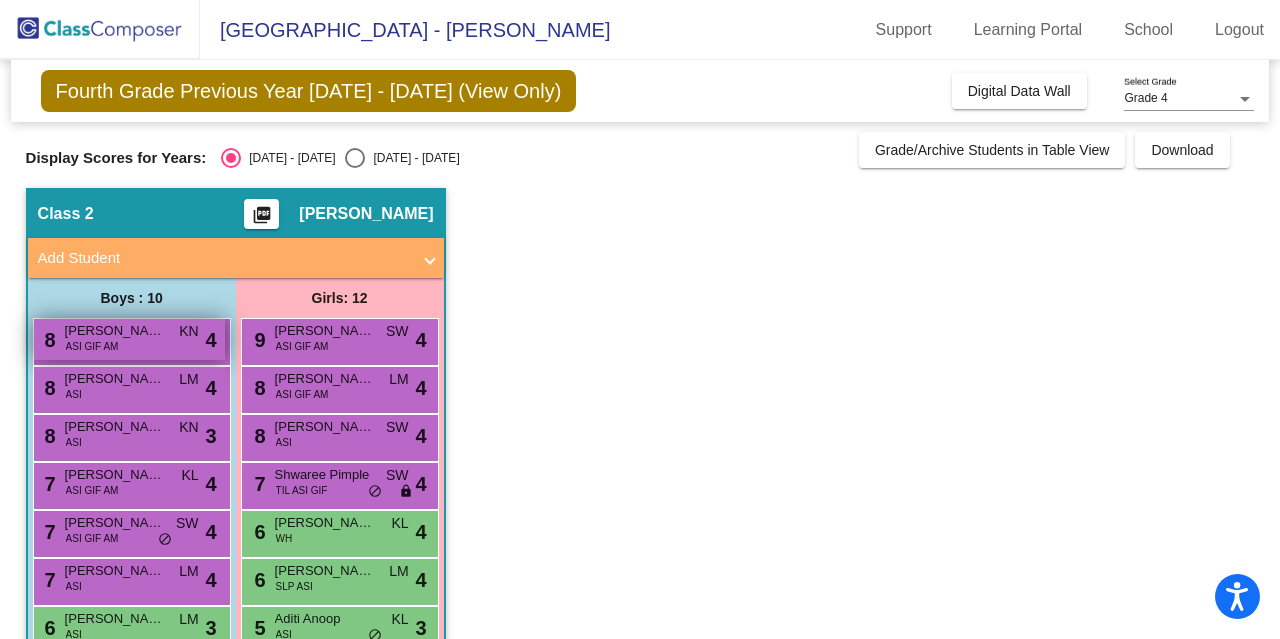 click on "Bilal Ansari" at bounding box center (115, 331) 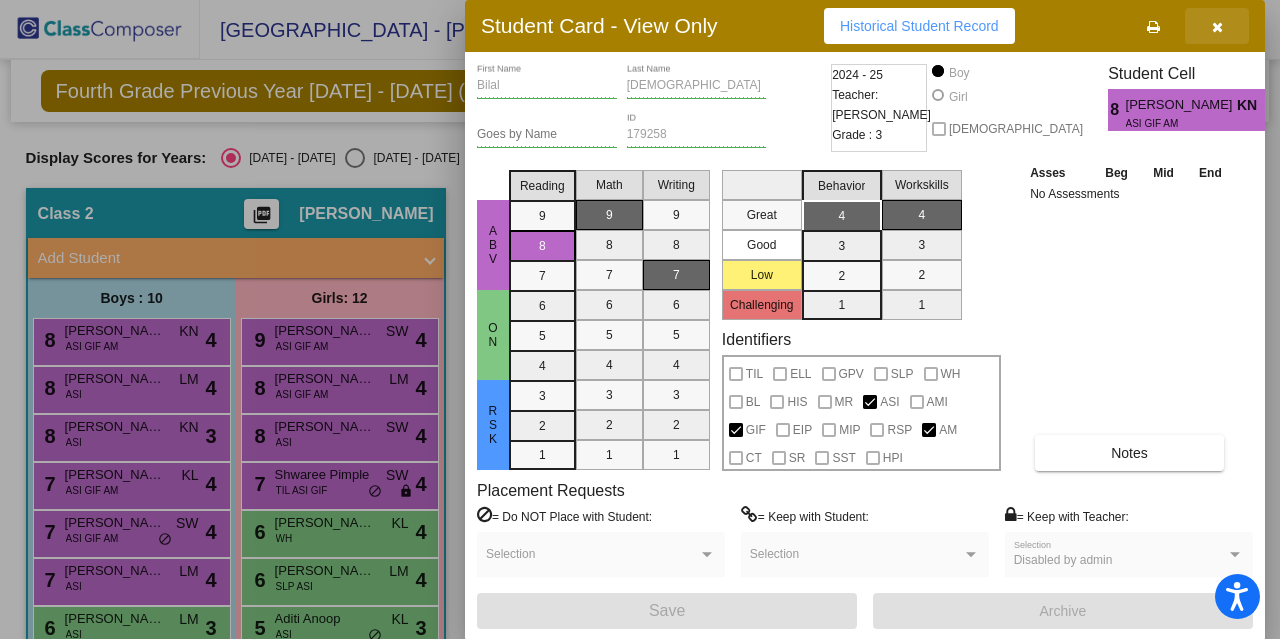 click at bounding box center (1217, 27) 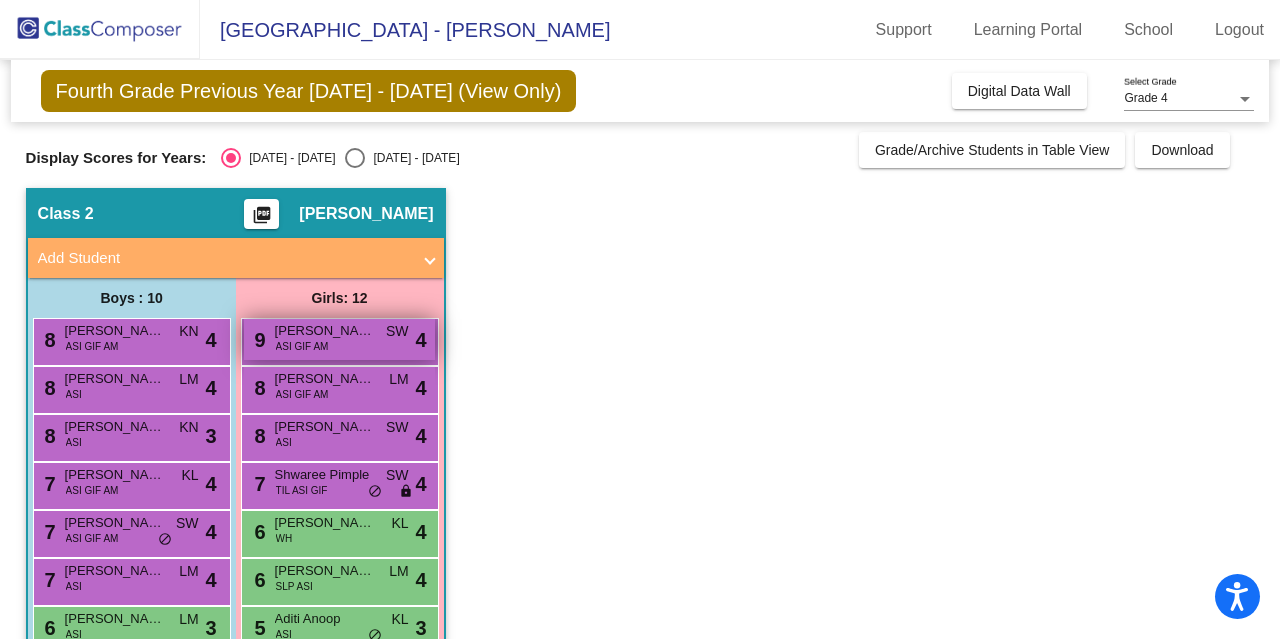 click on "ASI GIF AM" at bounding box center [302, 346] 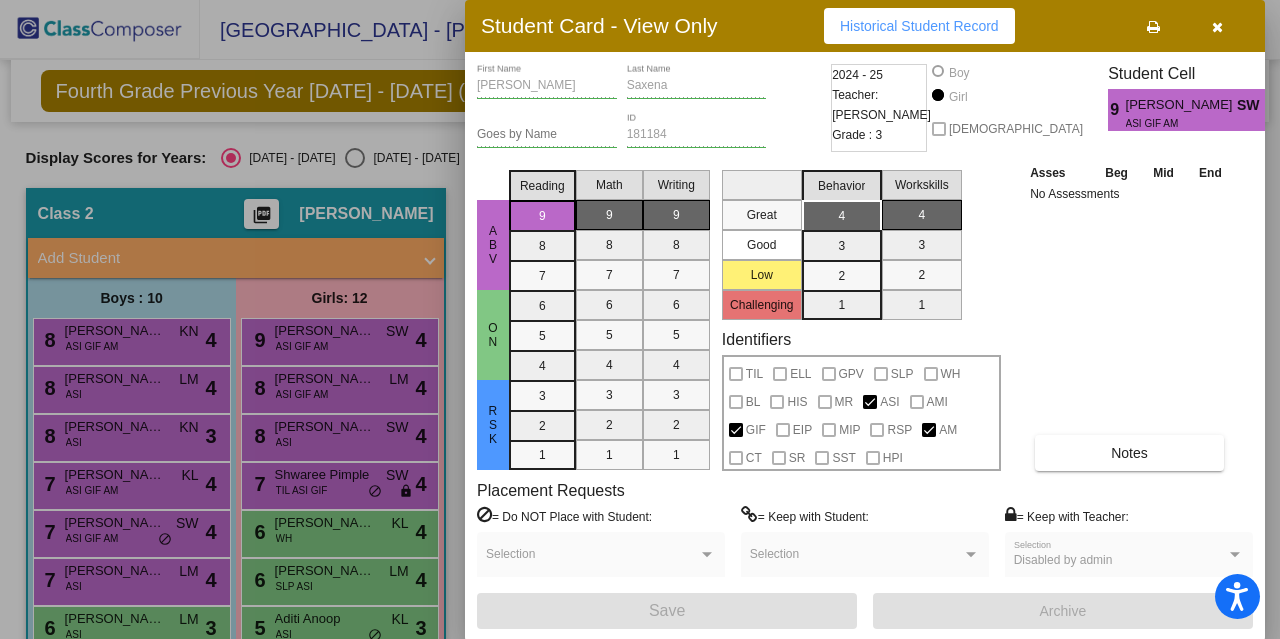 click at bounding box center [1217, 26] 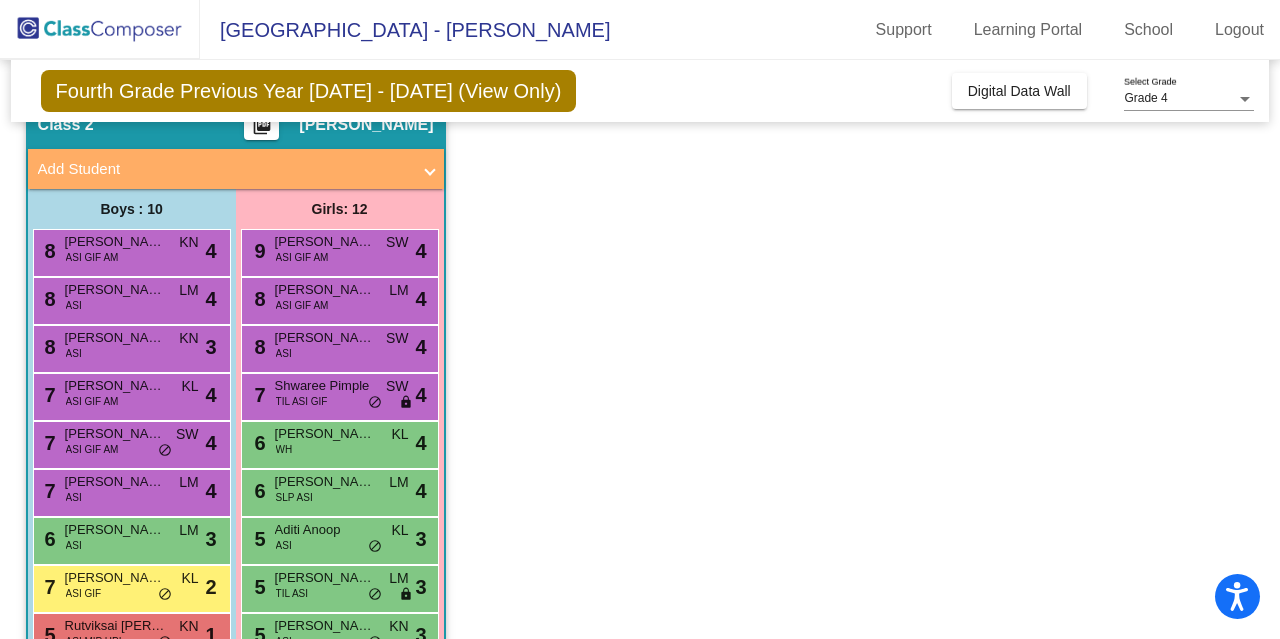 scroll, scrollTop: 92, scrollLeft: 0, axis: vertical 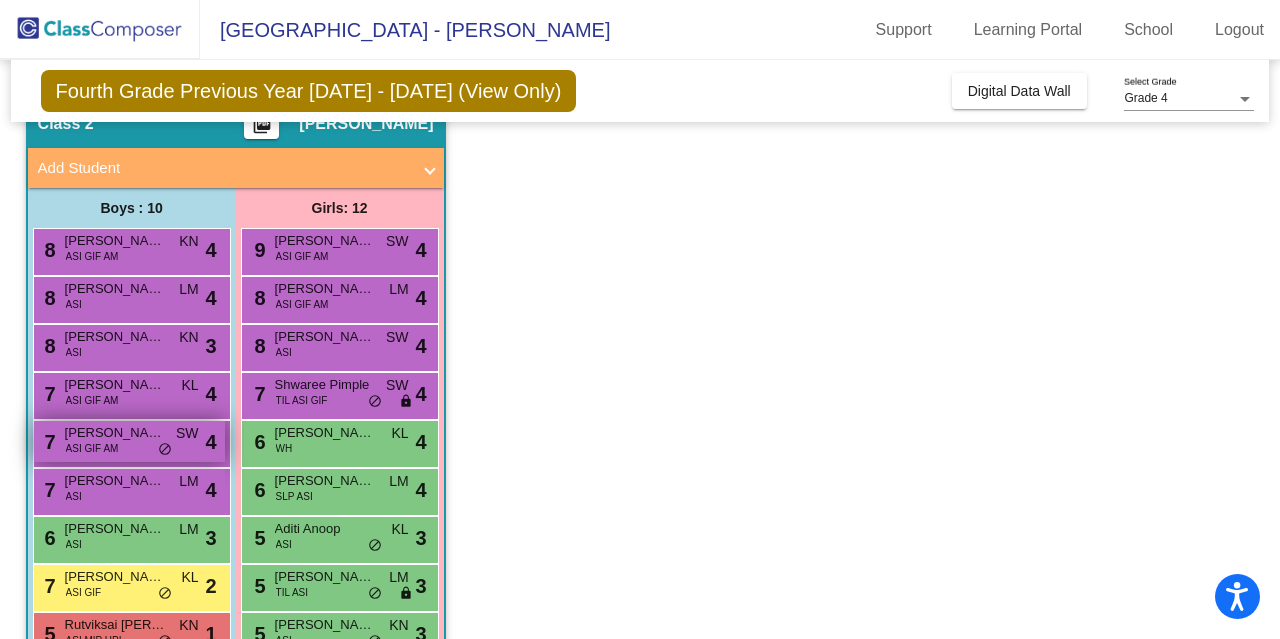 click on "7 Benjamin Cruz ASI GIF AM SW lock do_not_disturb_alt 4" at bounding box center [129, 441] 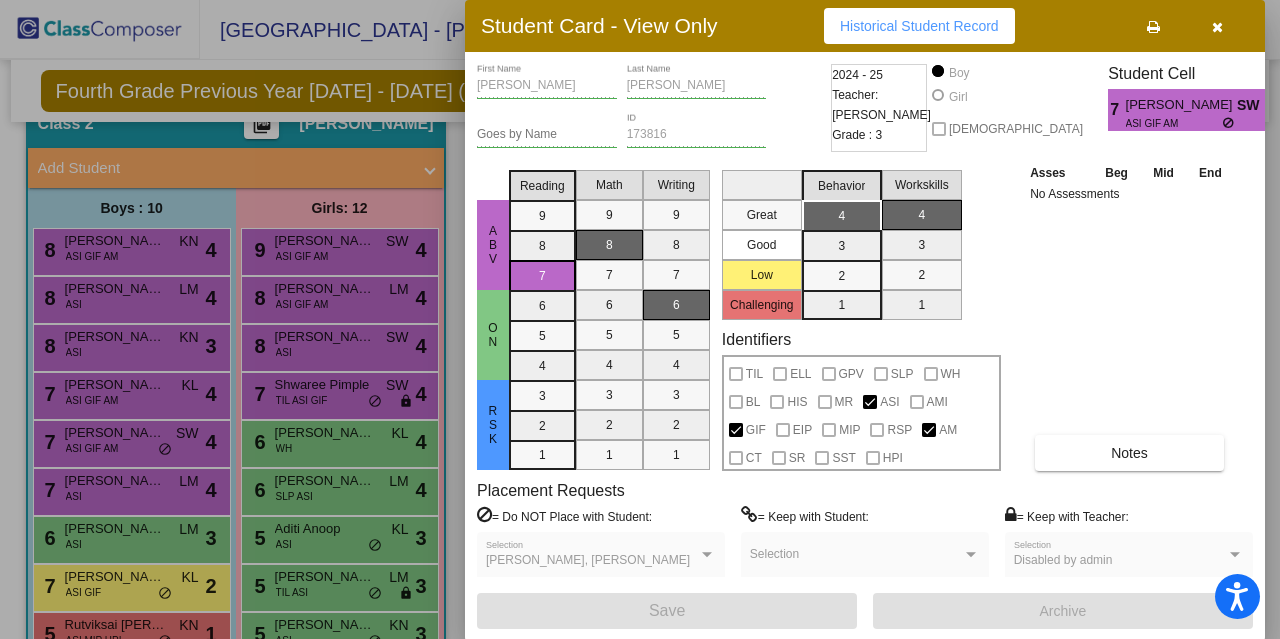 click at bounding box center (1217, 27) 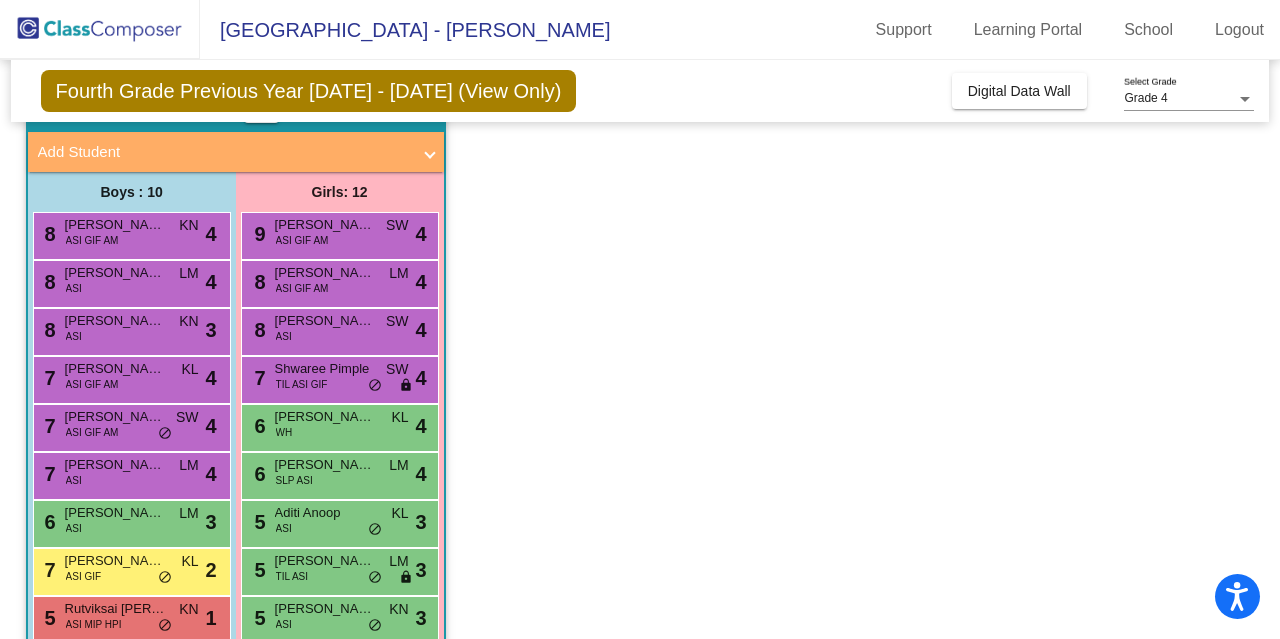 scroll, scrollTop: 107, scrollLeft: 0, axis: vertical 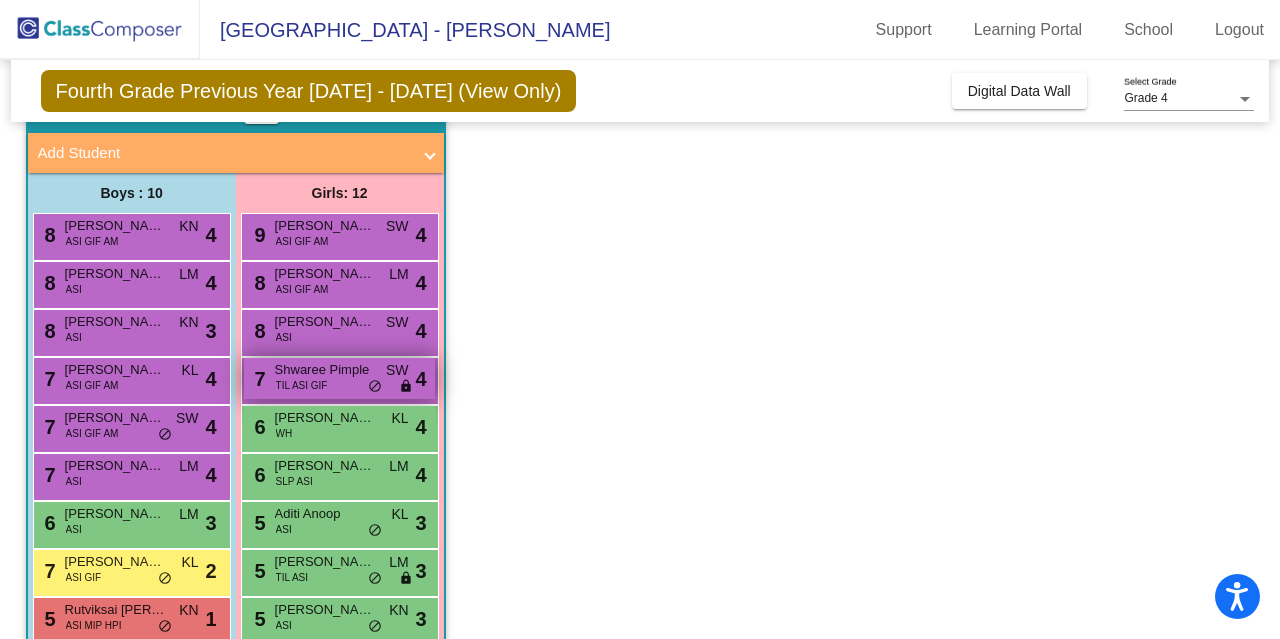 click on "Shwaree Pimple" at bounding box center (325, 370) 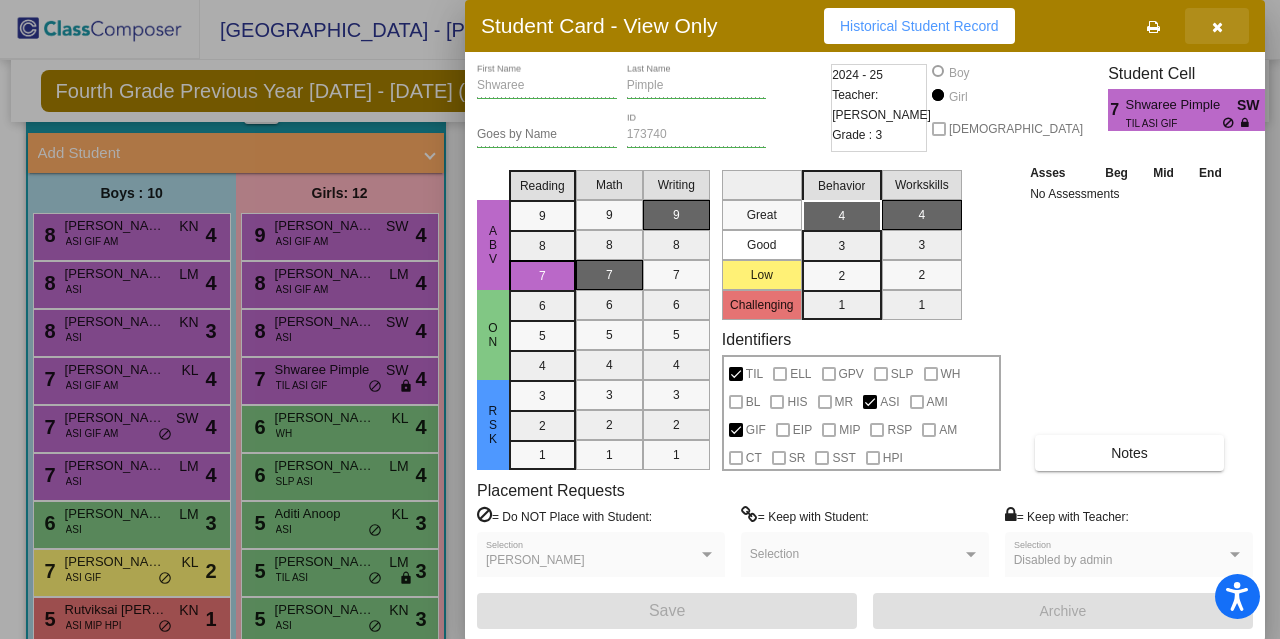 click at bounding box center [1217, 27] 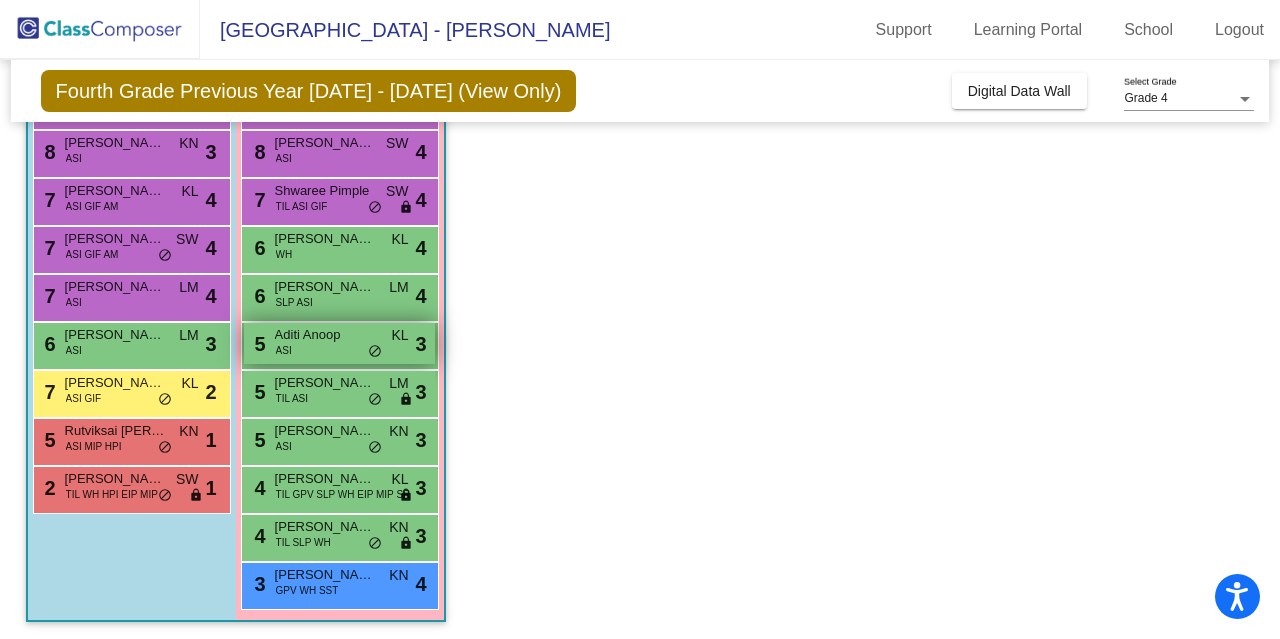 scroll, scrollTop: 288, scrollLeft: 0, axis: vertical 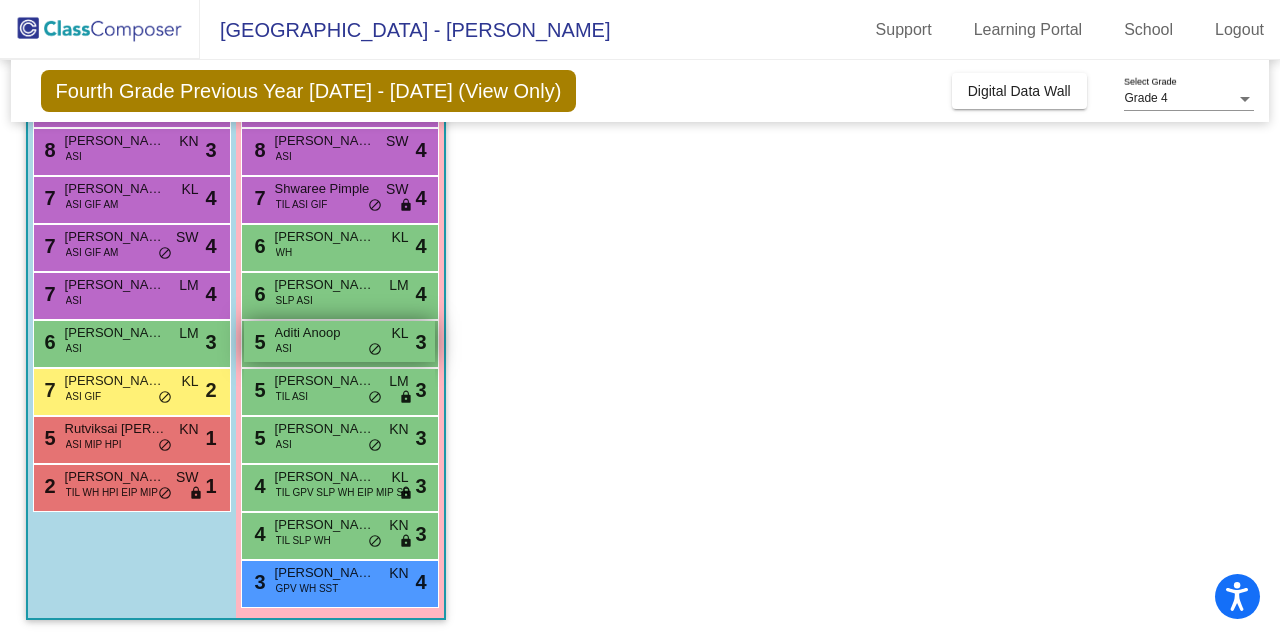 click on "5 Aditi Anoop ASI KL lock do_not_disturb_alt 3" at bounding box center (339, 341) 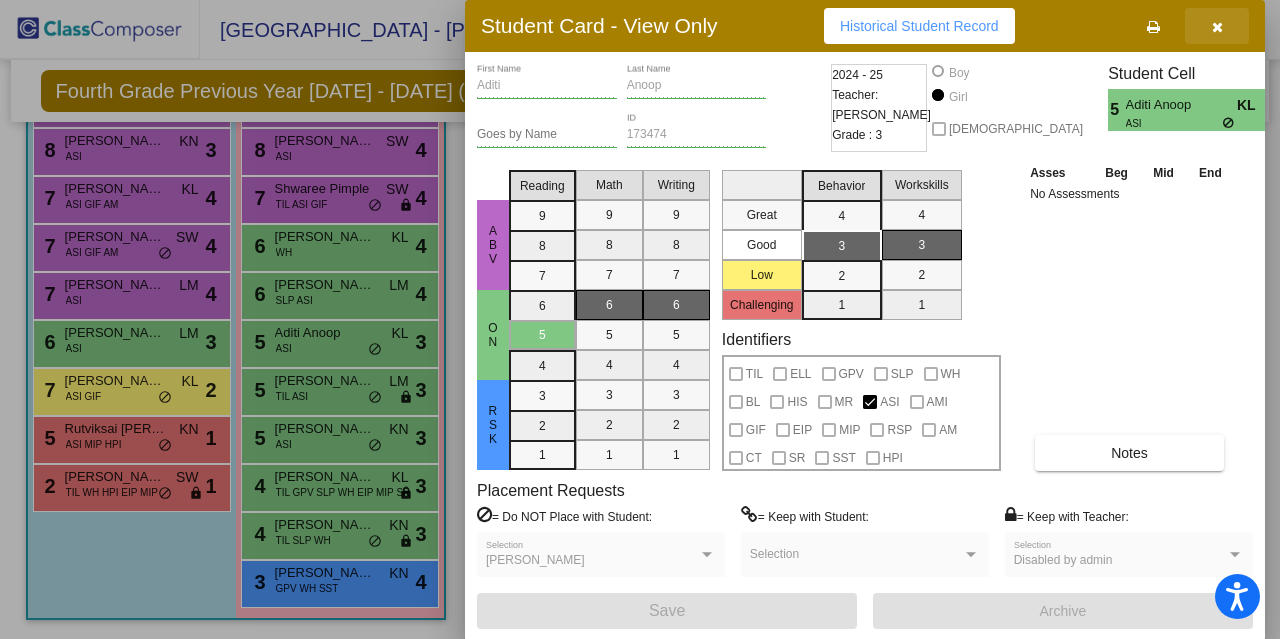 click at bounding box center (1217, 27) 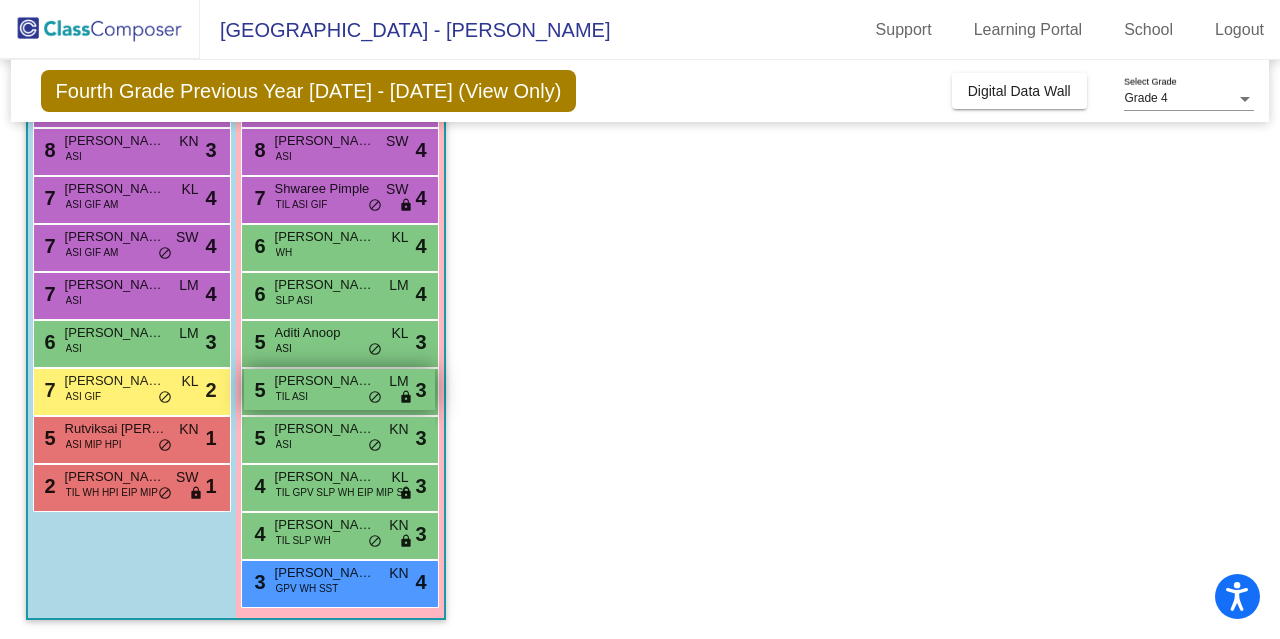 click on "5 Arya Chaudhary TIL ASI LM lock do_not_disturb_alt 3" at bounding box center (339, 389) 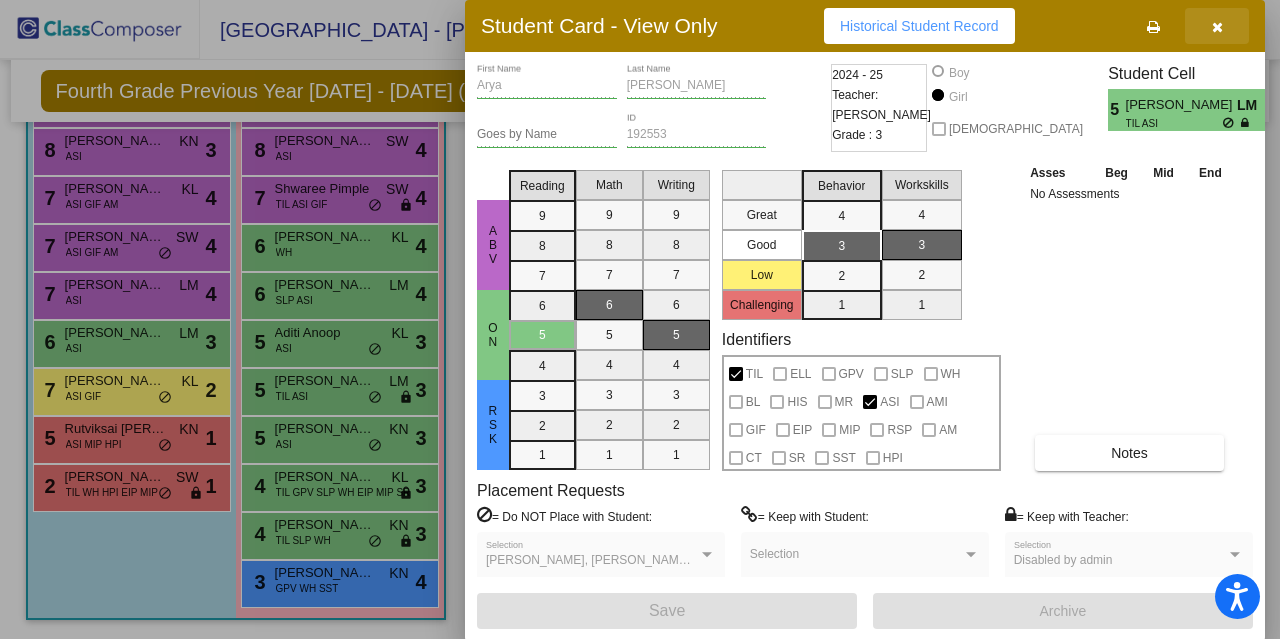 click at bounding box center (1217, 27) 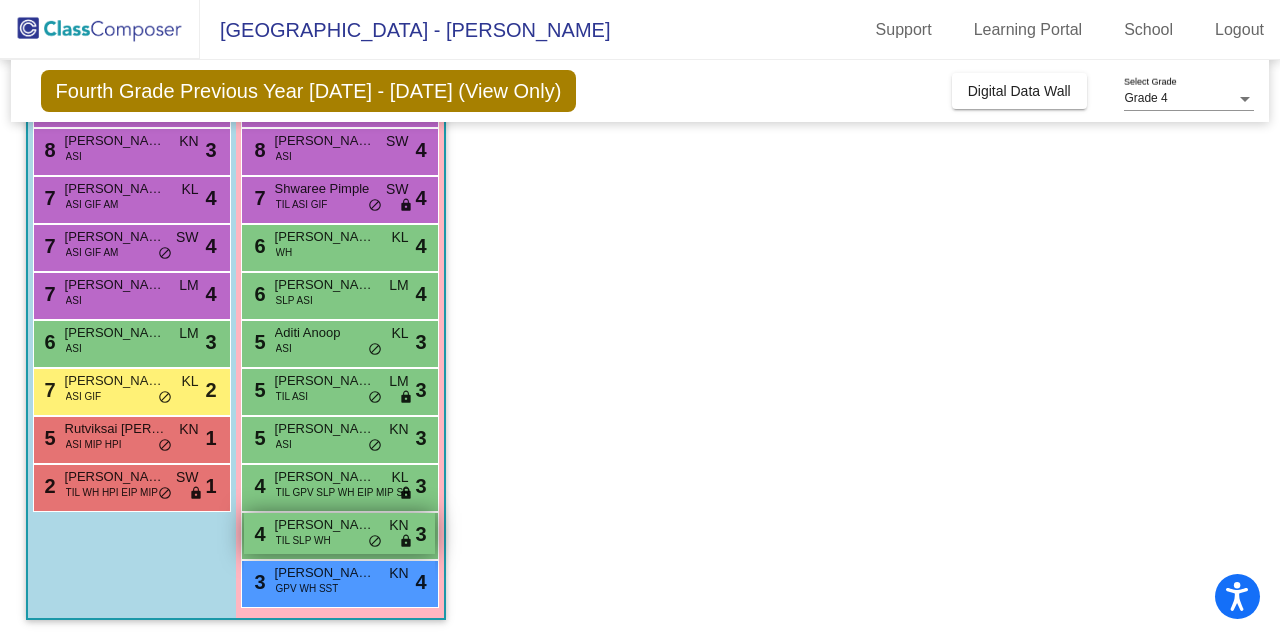 click on "Sawyer Holbrook" at bounding box center [325, 525] 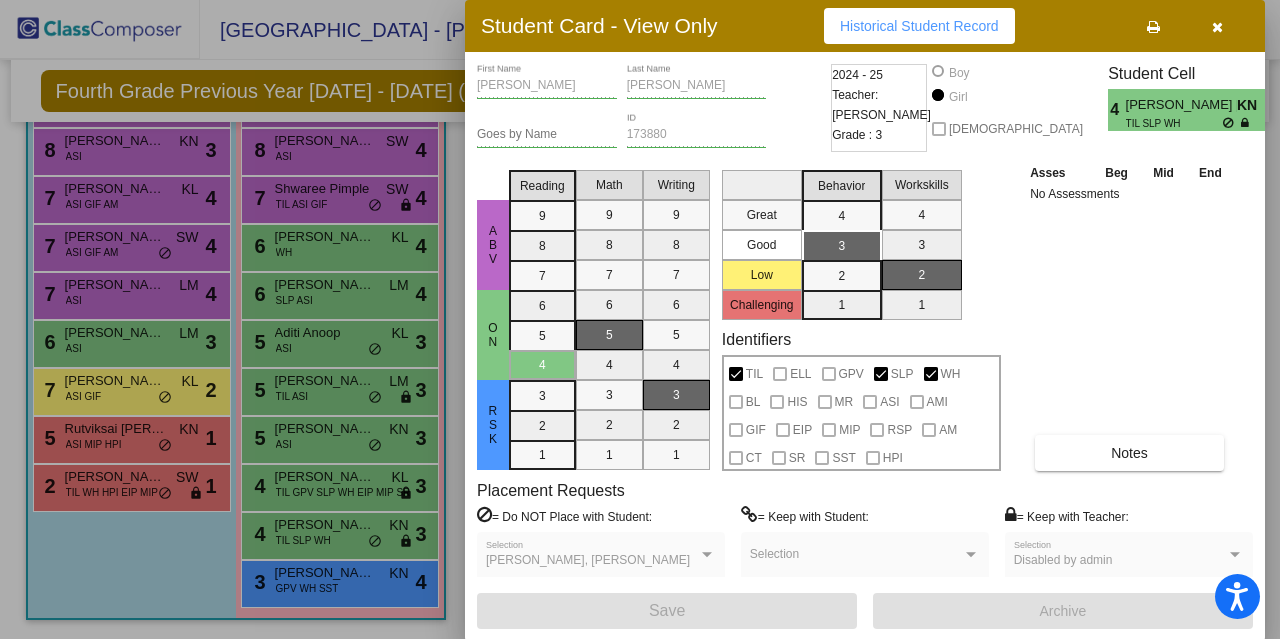 click at bounding box center [1217, 27] 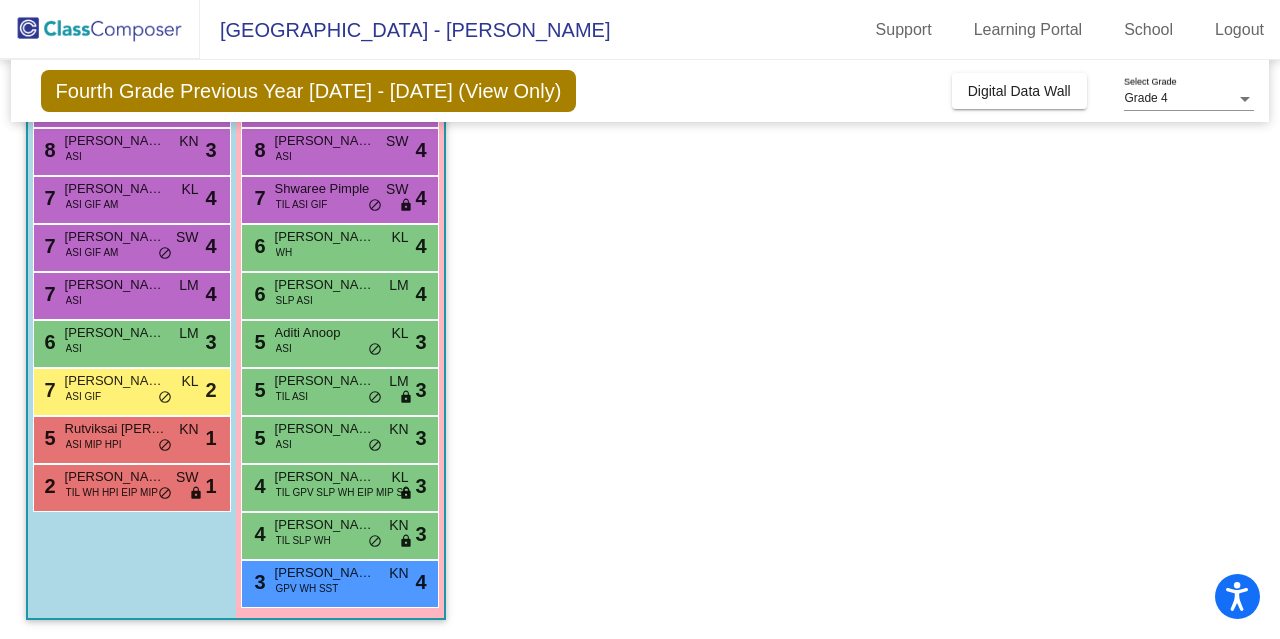 scroll, scrollTop: 0, scrollLeft: 0, axis: both 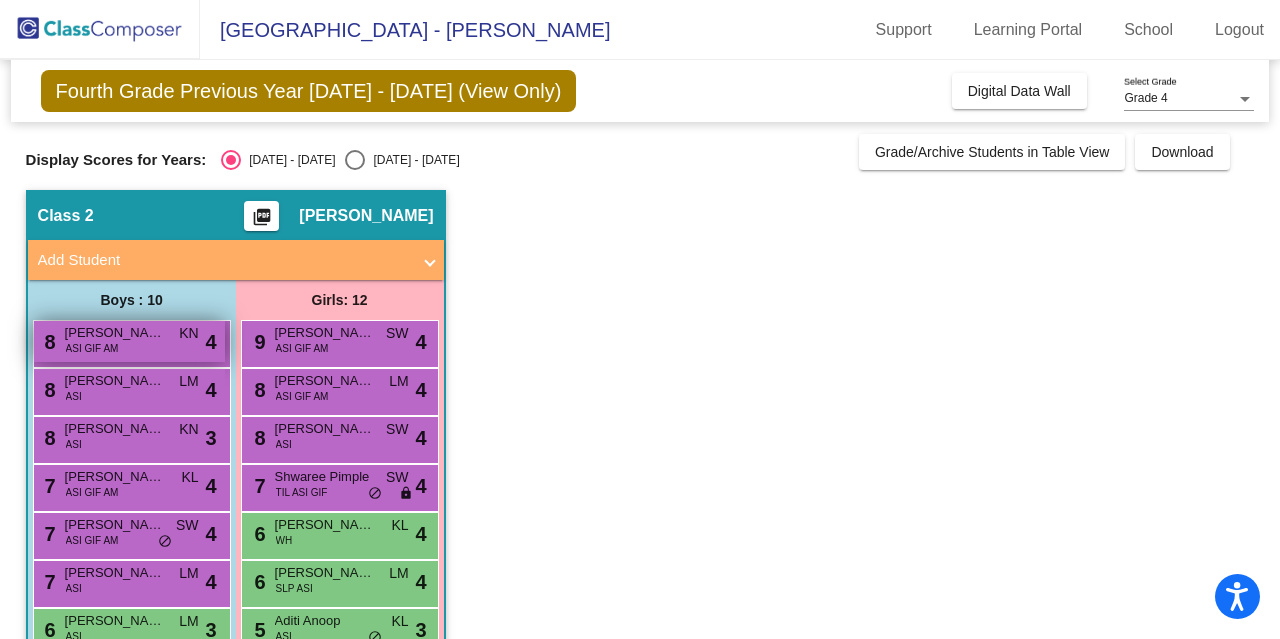 click on "Bilal Ansari" at bounding box center [115, 333] 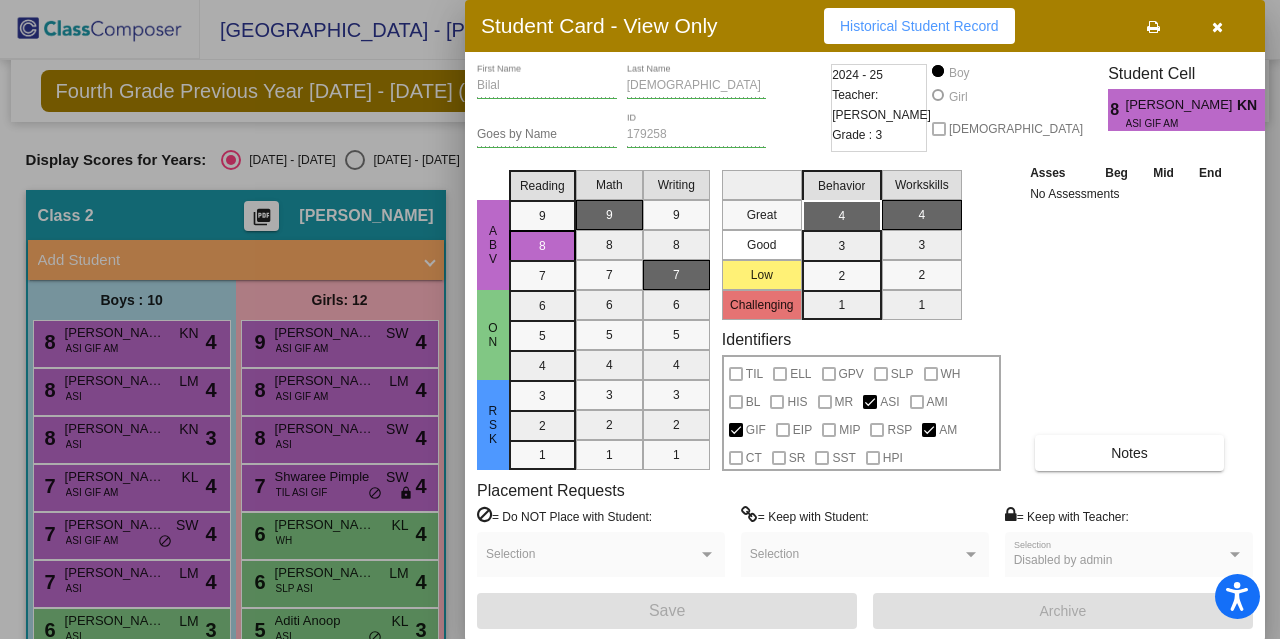 click at bounding box center (1217, 26) 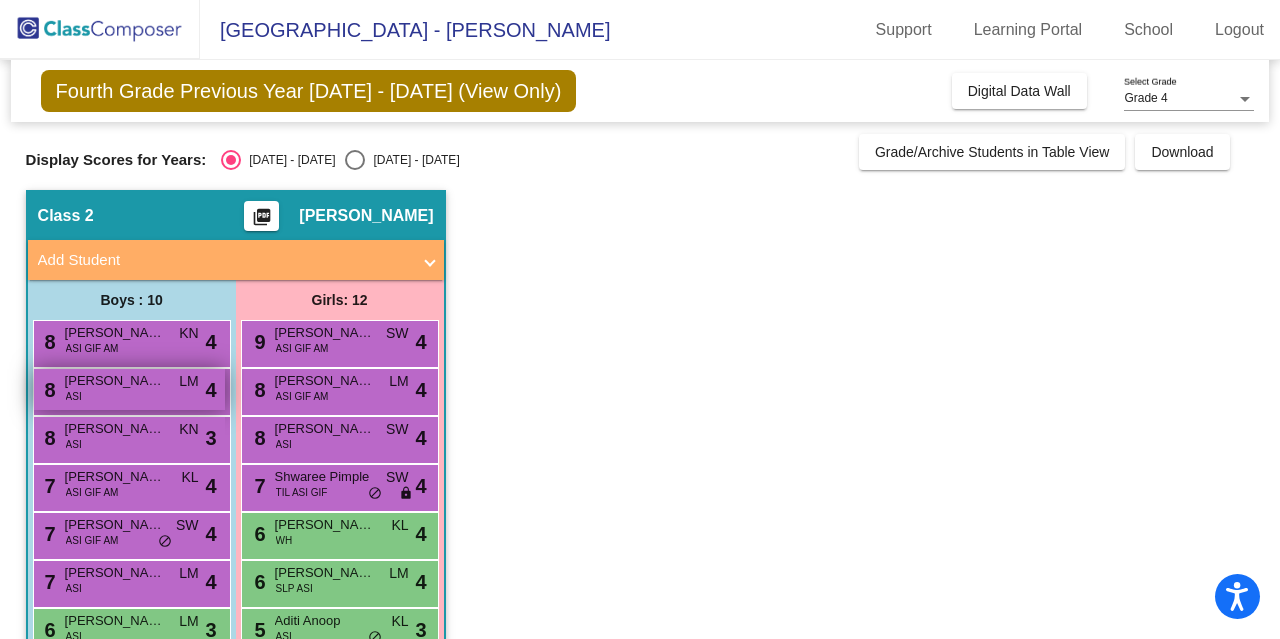 click on "Siddharth Suresh" at bounding box center (115, 381) 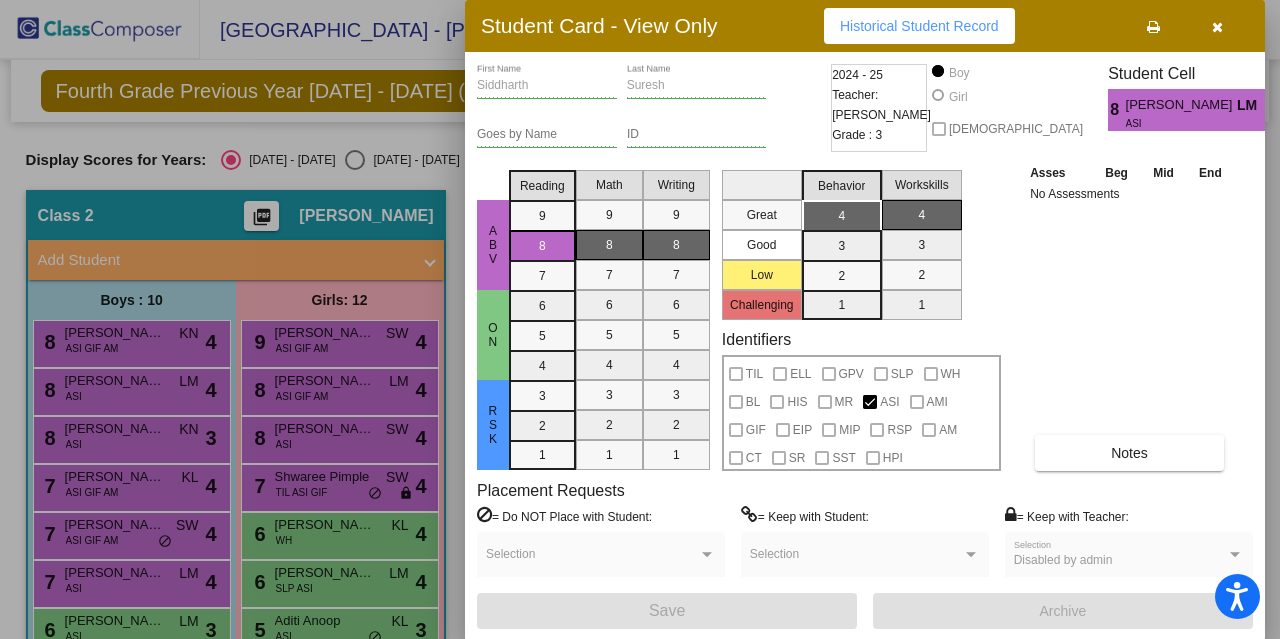 click at bounding box center [1217, 27] 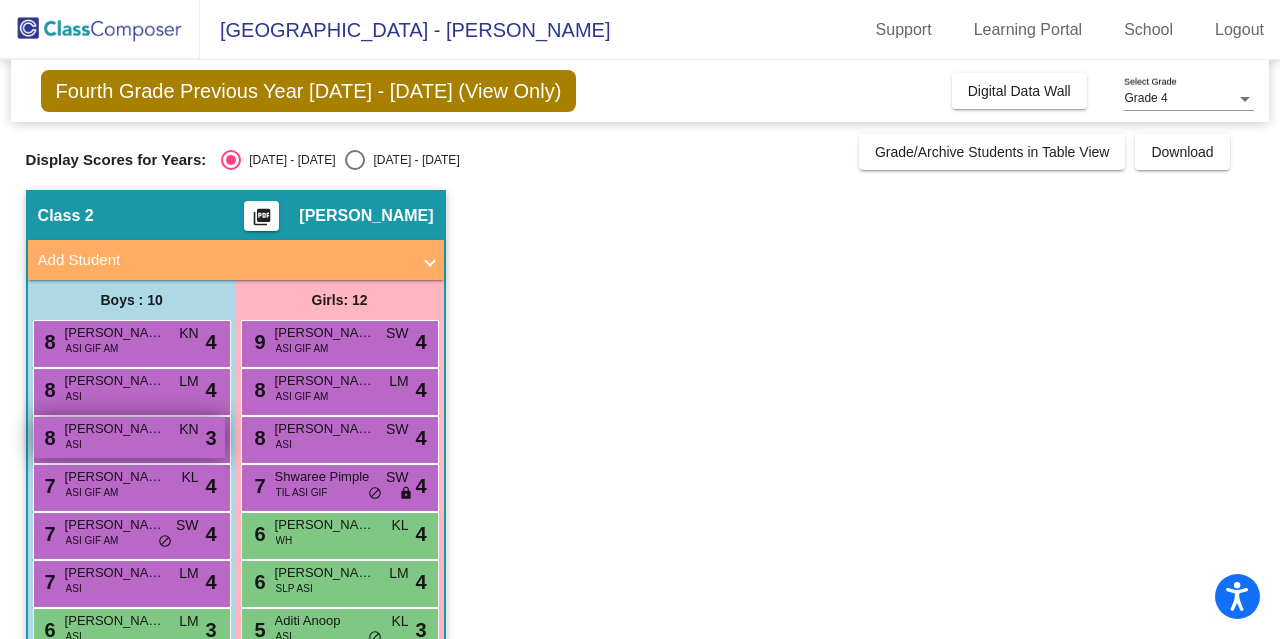 click on "8 Shivin Haritwal ASI KN lock do_not_disturb_alt 3" at bounding box center (129, 437) 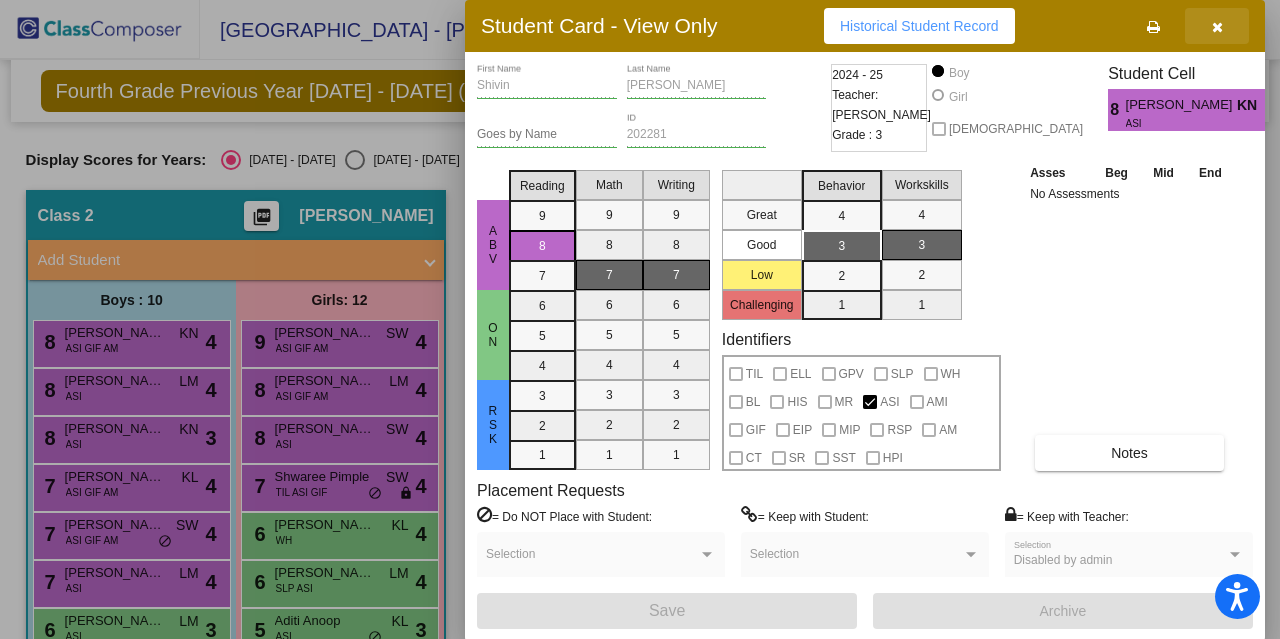click at bounding box center (1217, 26) 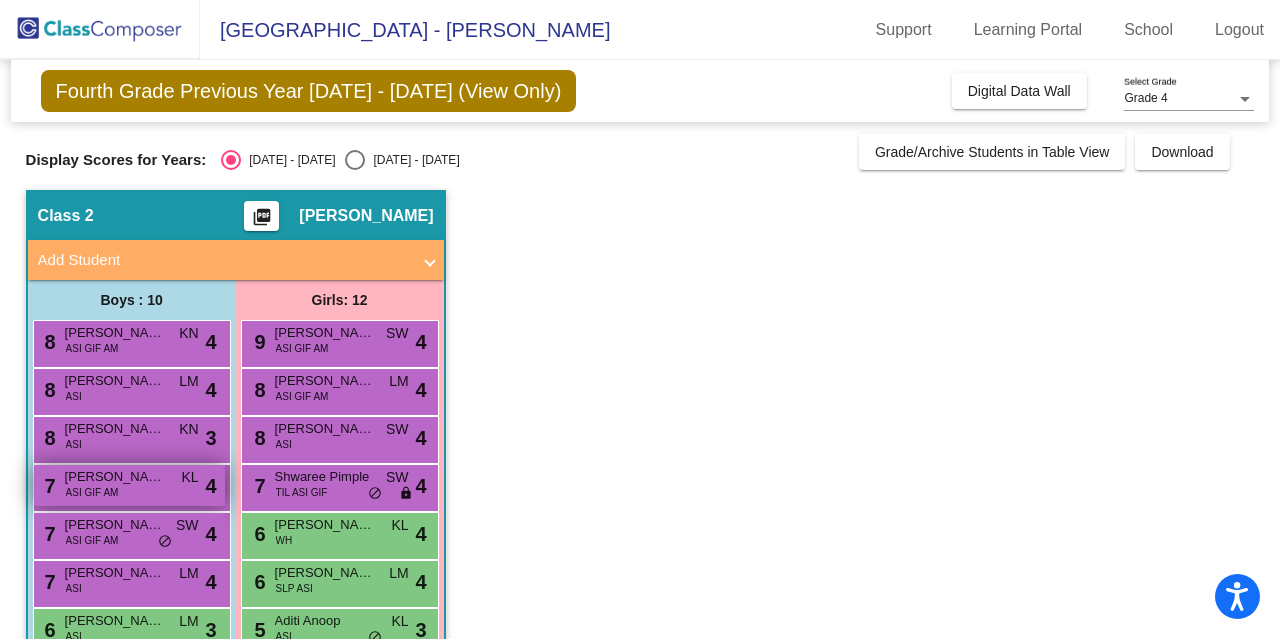 click on "7 Adhvik Shankar ASI GIF AM KL lock do_not_disturb_alt 4" at bounding box center (129, 485) 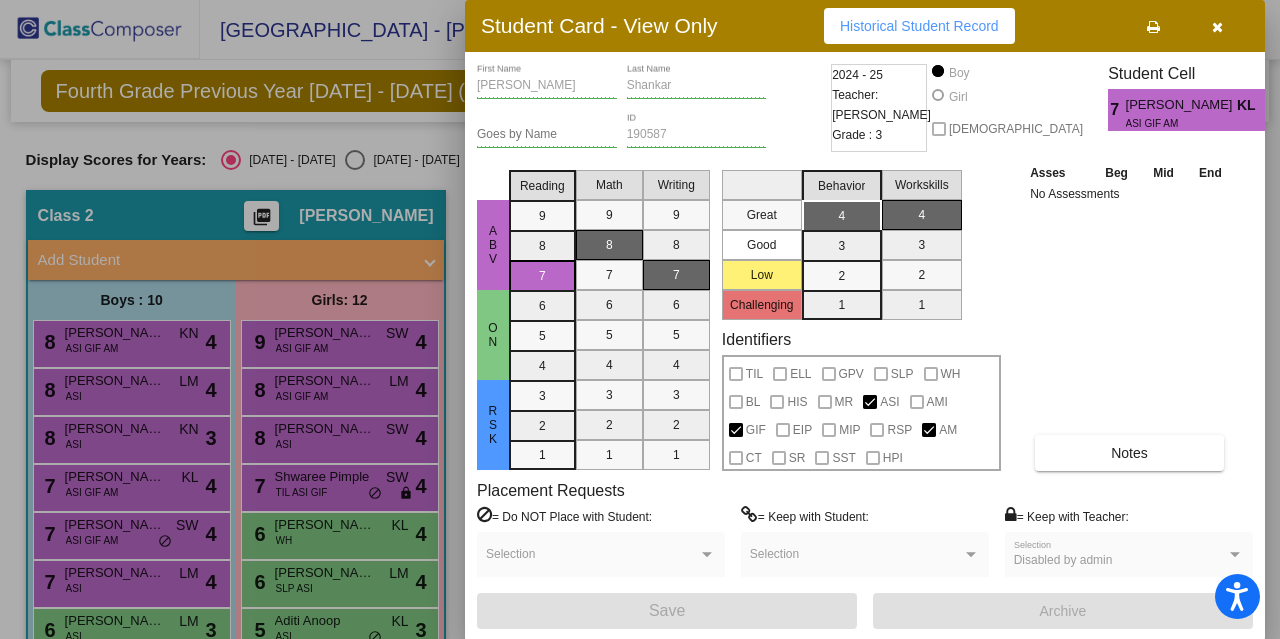 click at bounding box center [1217, 27] 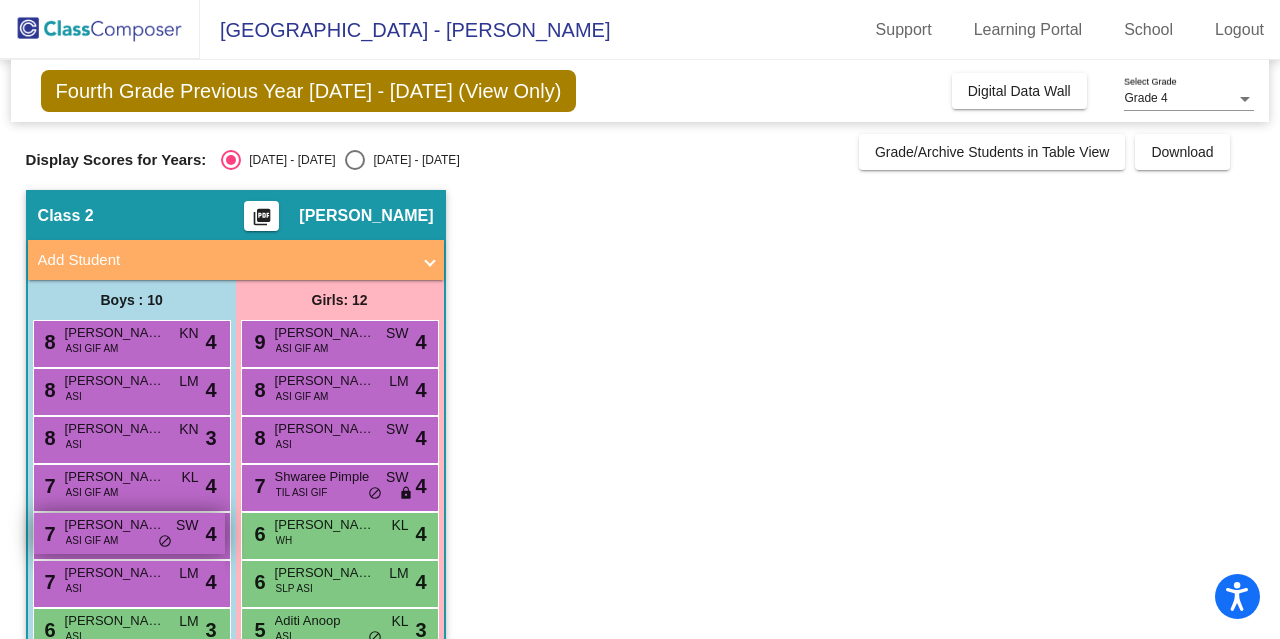 click on "7 Benjamin Cruz ASI GIF AM SW lock do_not_disturb_alt 4" at bounding box center [129, 533] 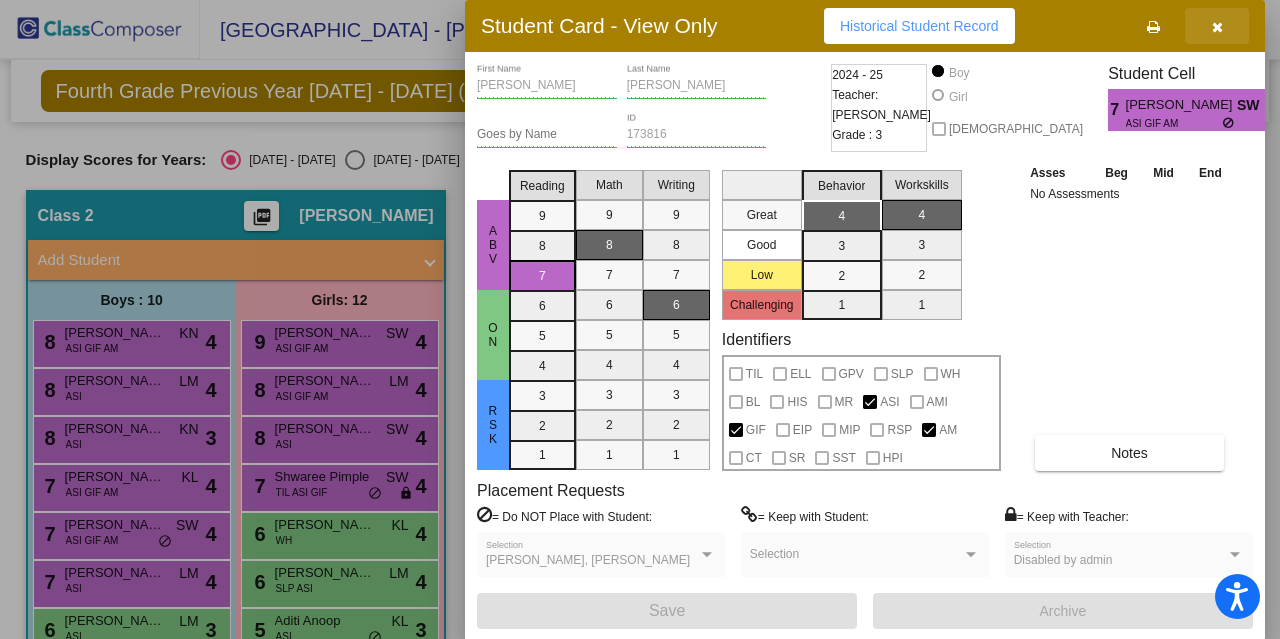 click at bounding box center [1217, 27] 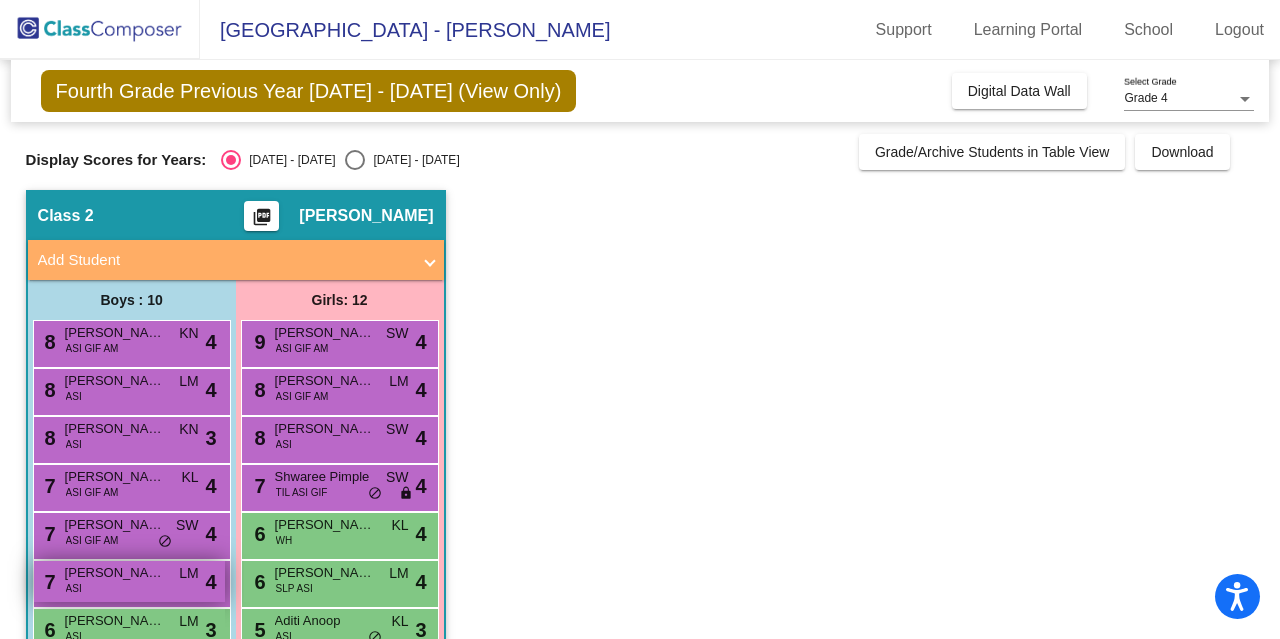click on "Ishaan Rajesh" at bounding box center [115, 573] 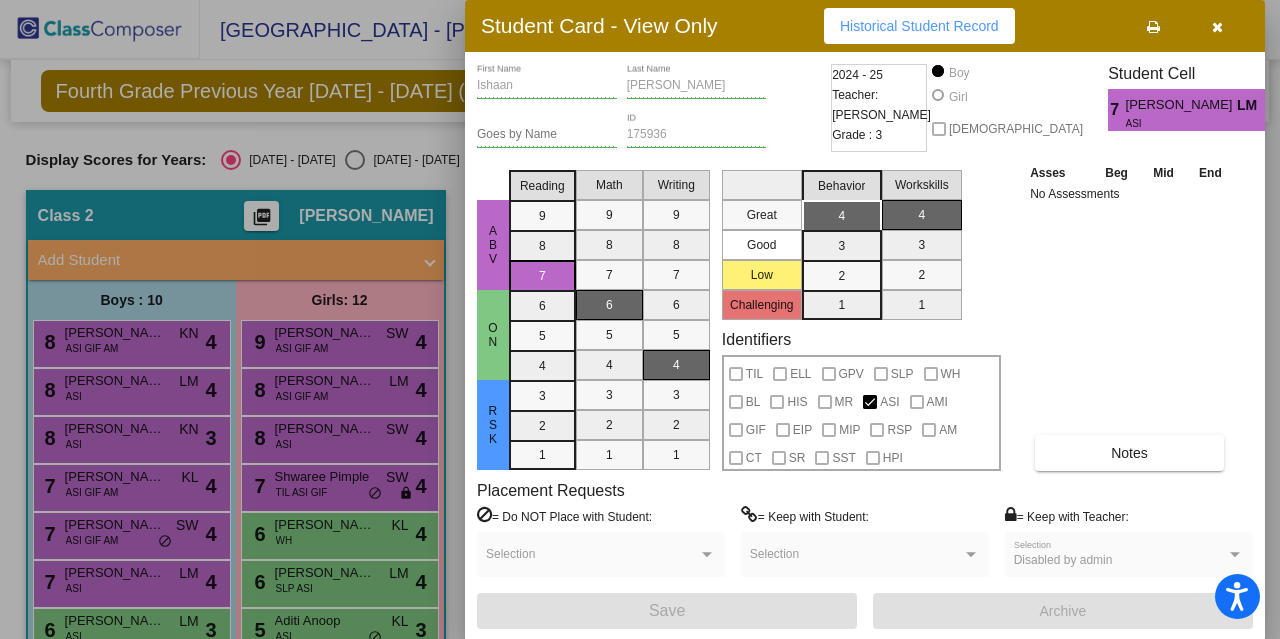 click at bounding box center [1217, 27] 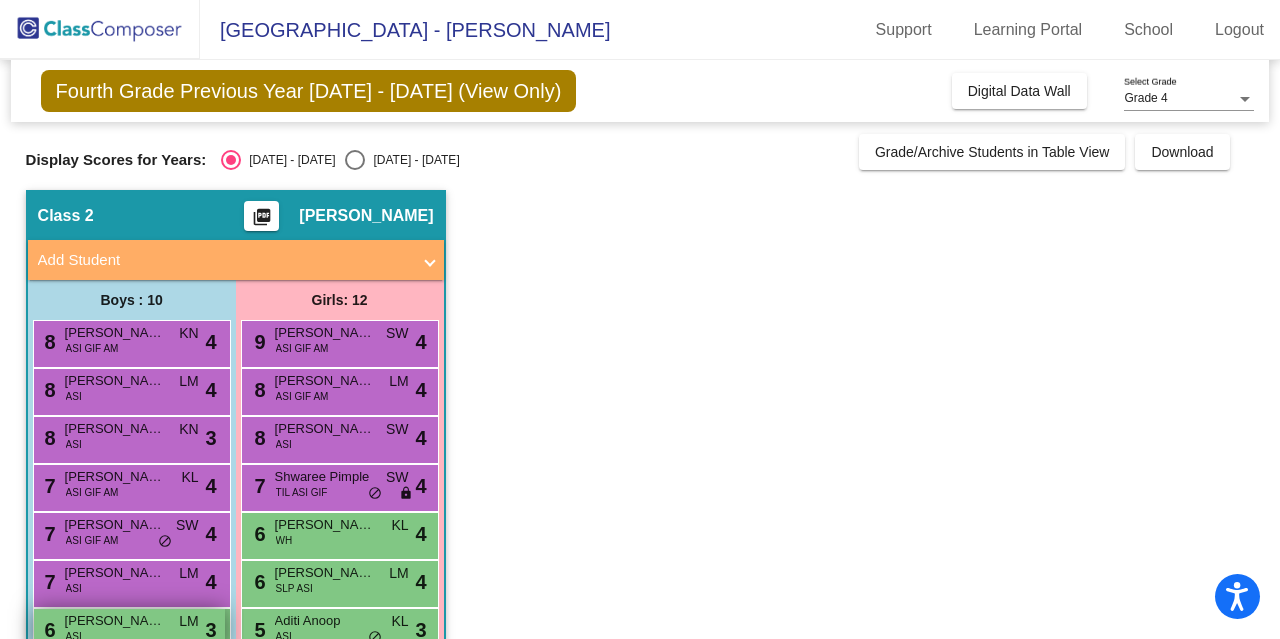click on "Hurditya Sundara" at bounding box center [115, 621] 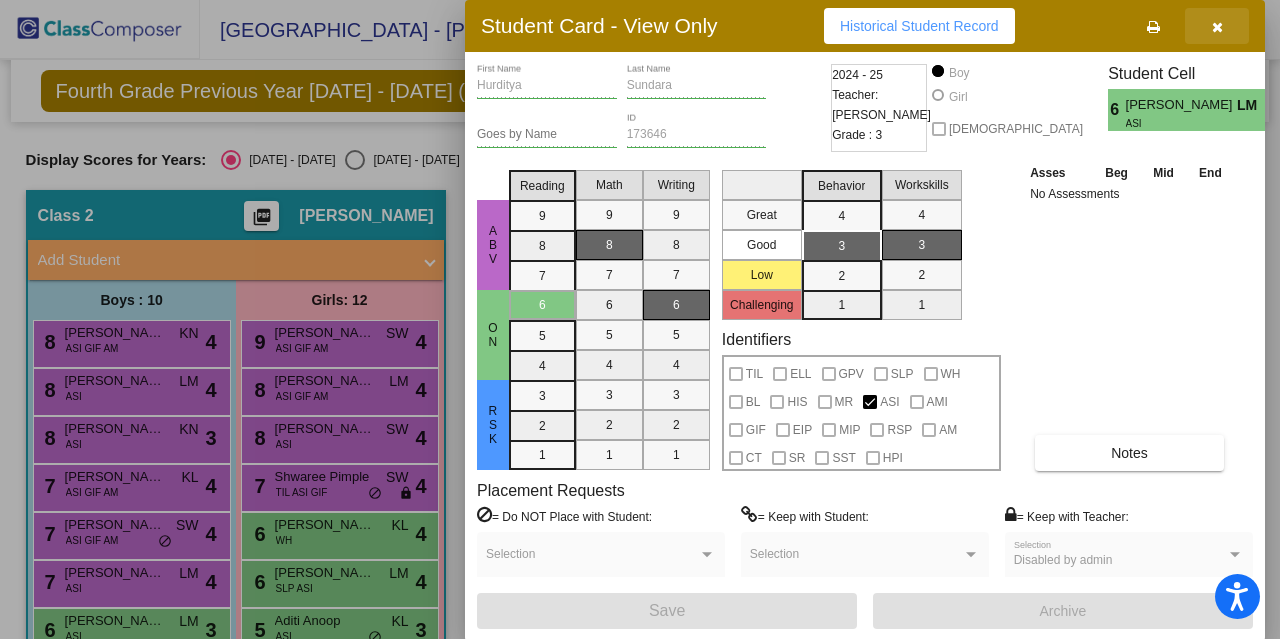click at bounding box center [1217, 26] 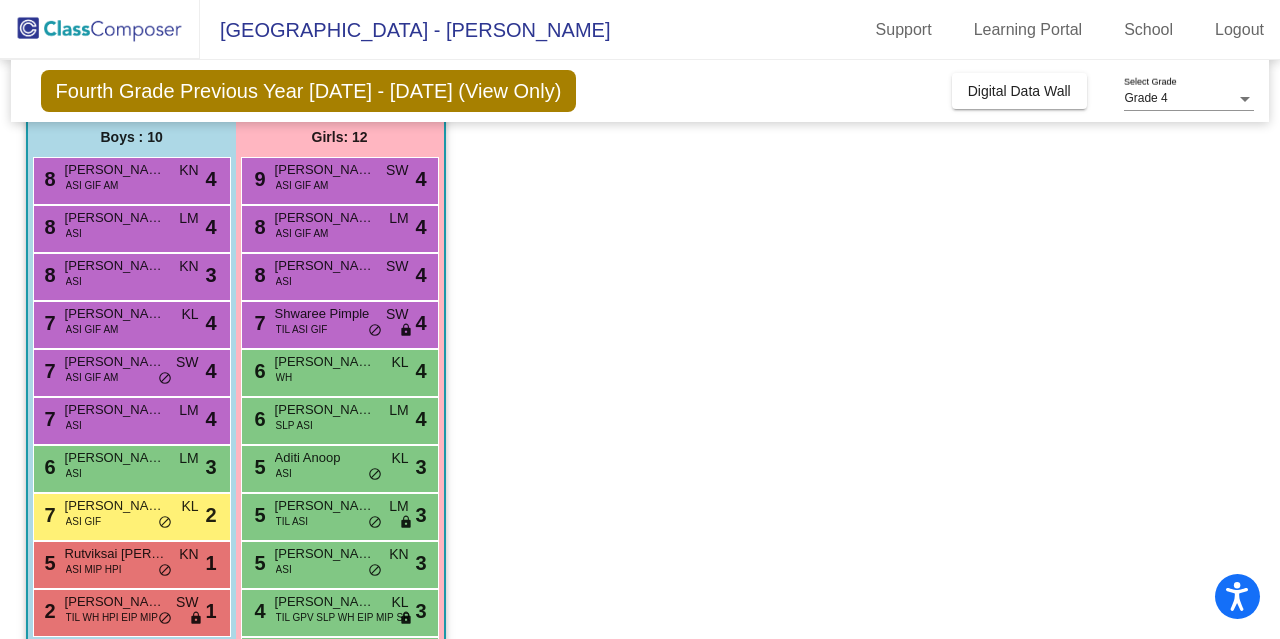 scroll, scrollTop: 167, scrollLeft: 0, axis: vertical 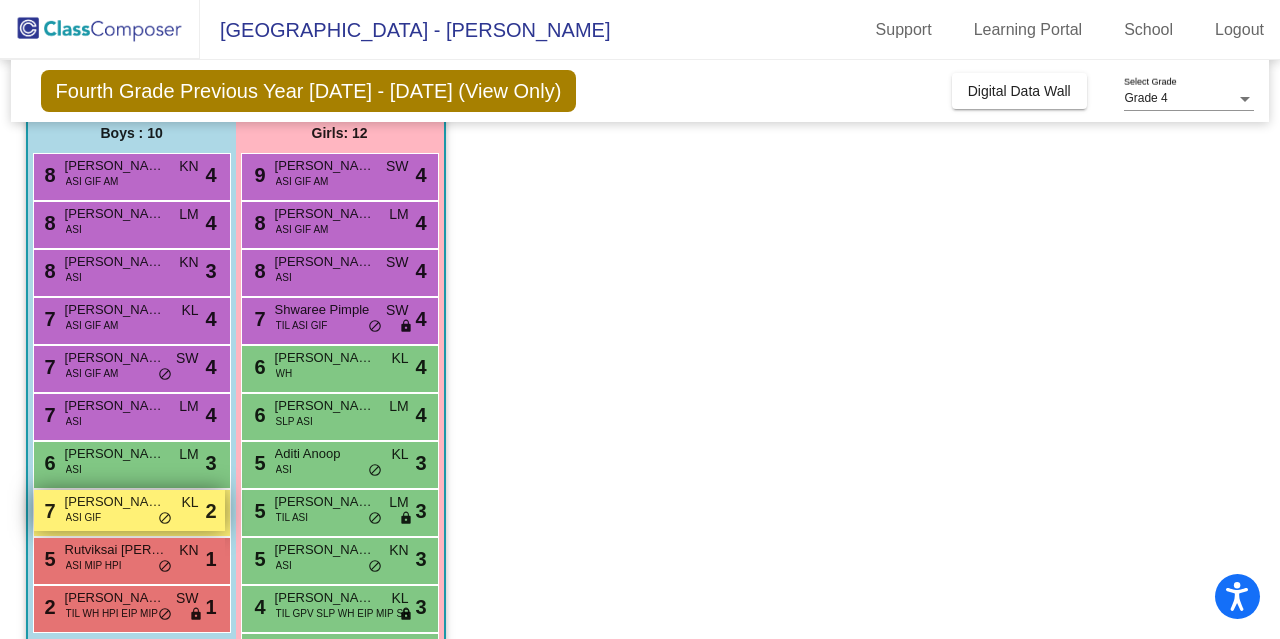 click on "7 Edwin Samuel ASI GIF KL lock do_not_disturb_alt 2" at bounding box center (129, 510) 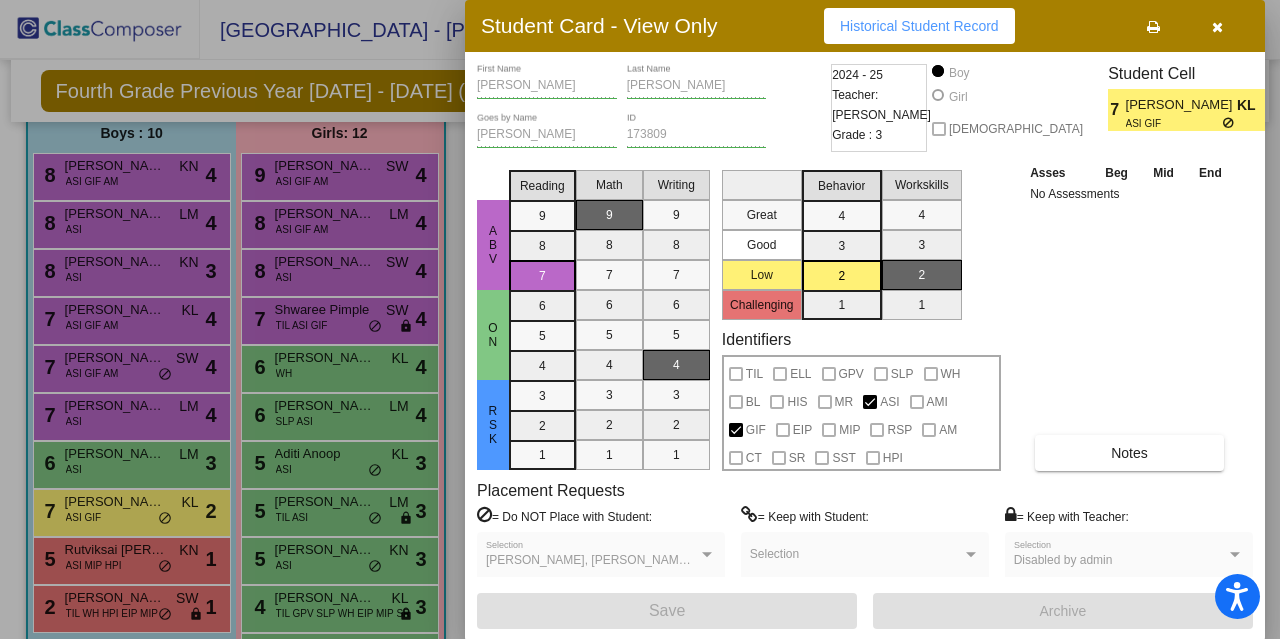click at bounding box center [1217, 27] 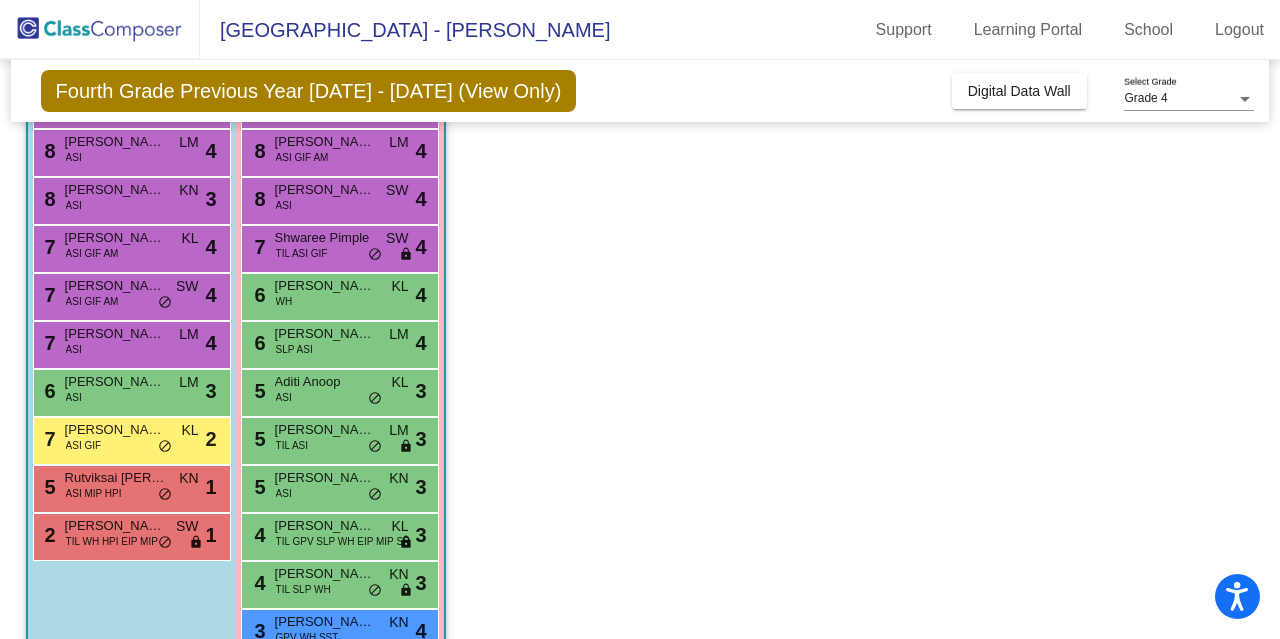 scroll, scrollTop: 288, scrollLeft: 0, axis: vertical 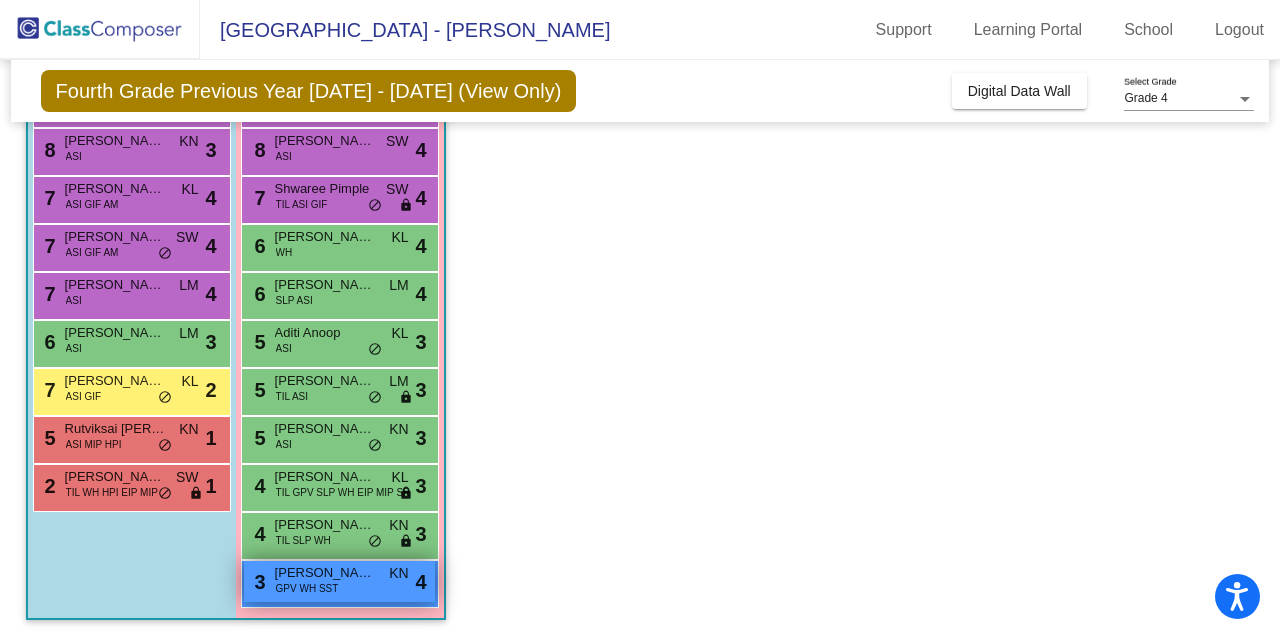 click on "Sarah Ross" at bounding box center [325, 573] 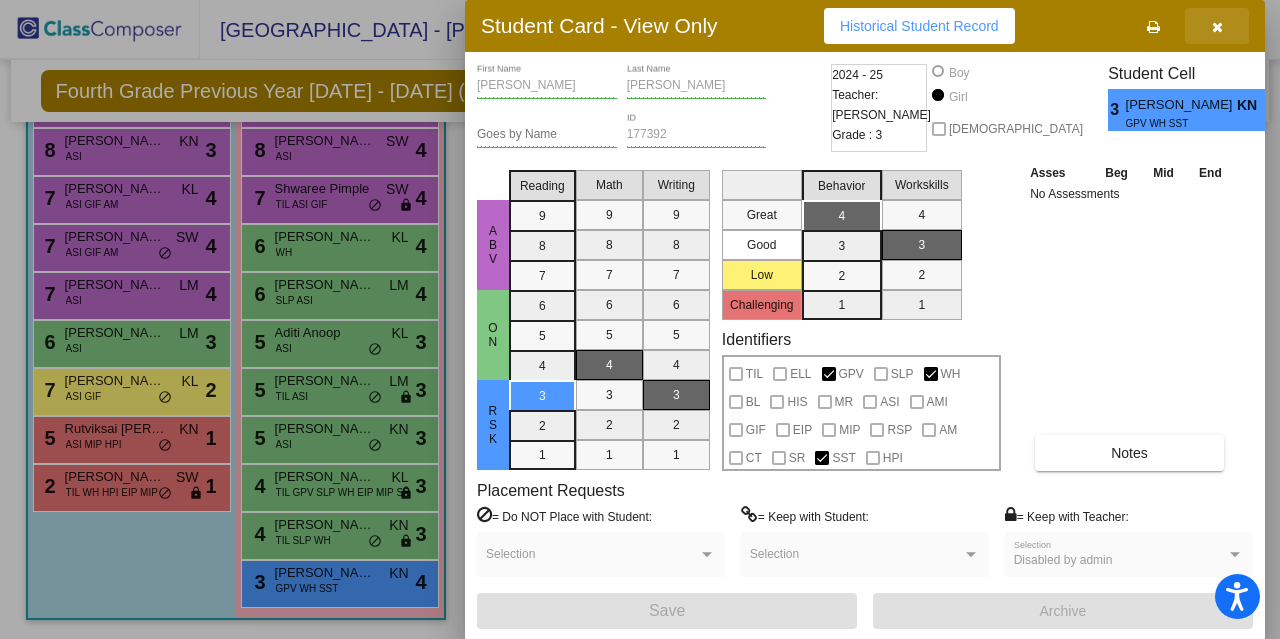 click at bounding box center [1217, 27] 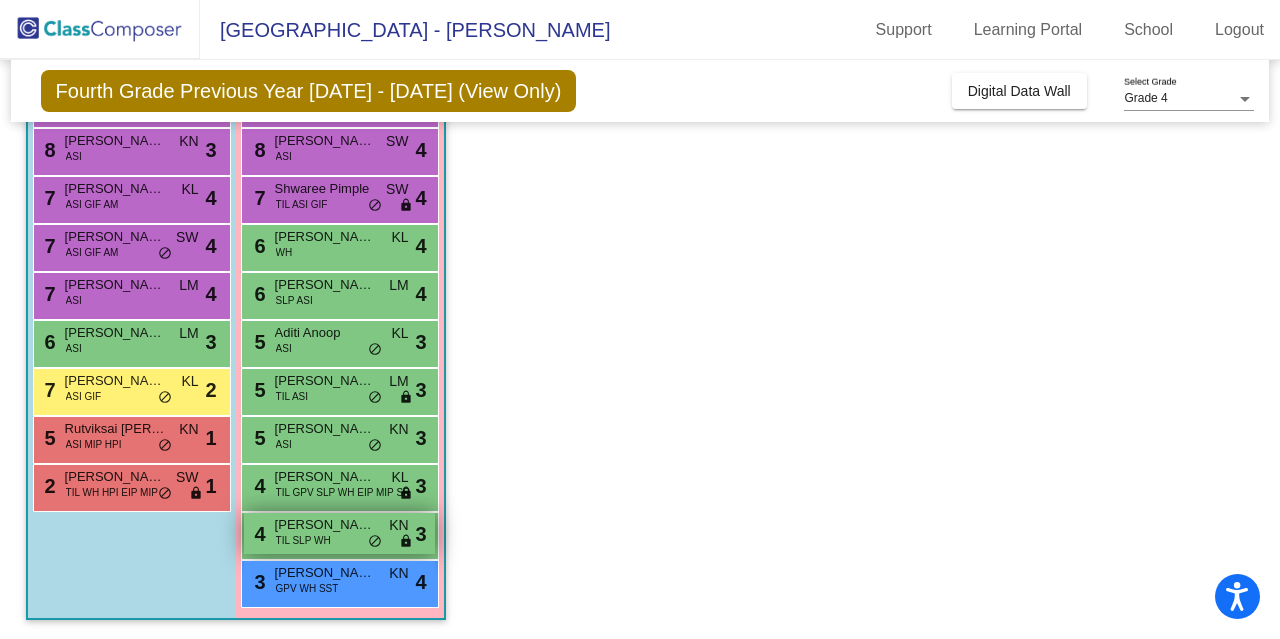 click on "4 Sawyer Holbrook TIL SLP WH KN lock do_not_disturb_alt 3" at bounding box center [339, 533] 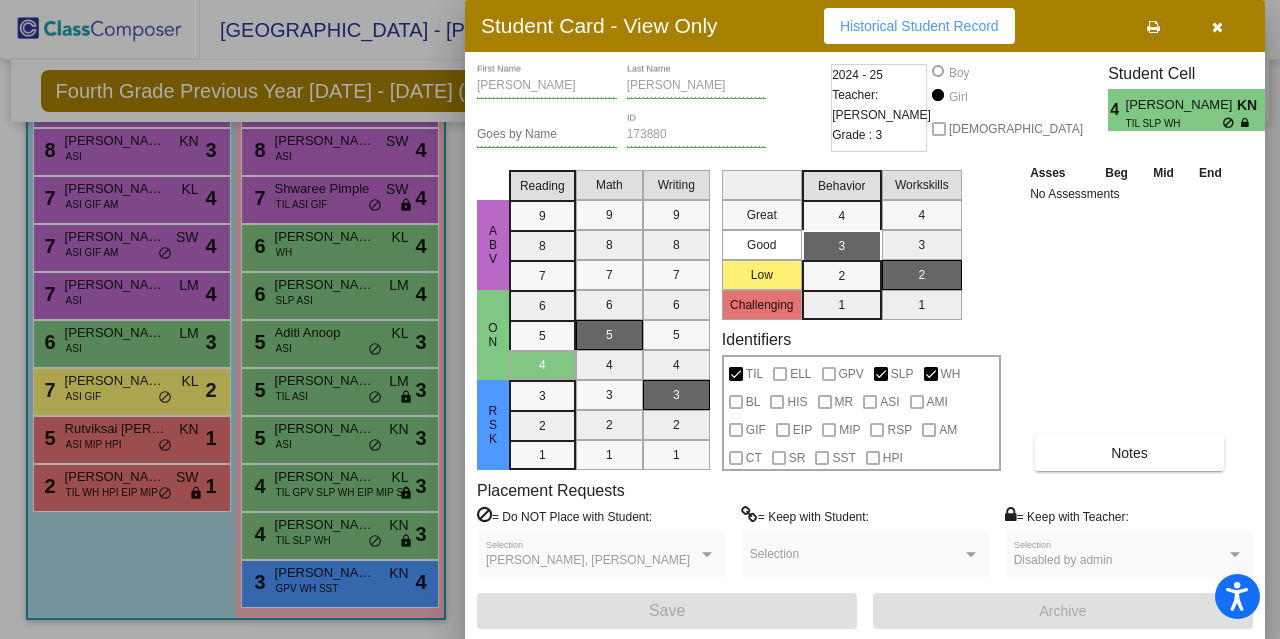 click at bounding box center (1217, 26) 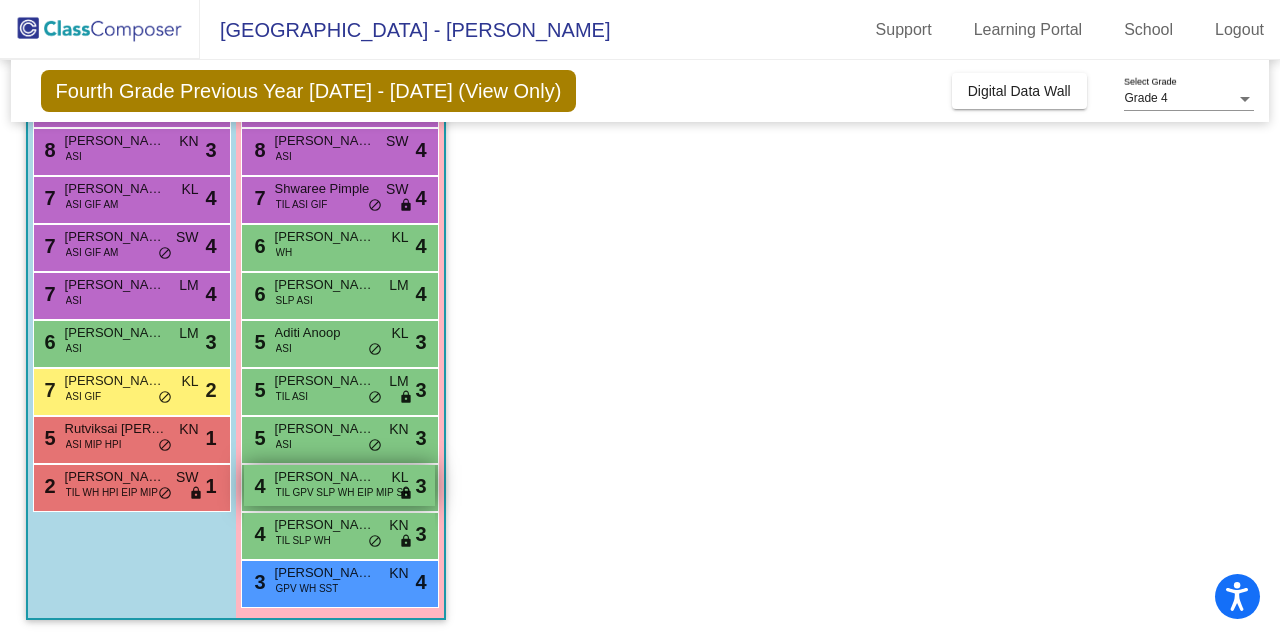 click on "TIL GPV SLP WH EIP MIP SR" at bounding box center [343, 492] 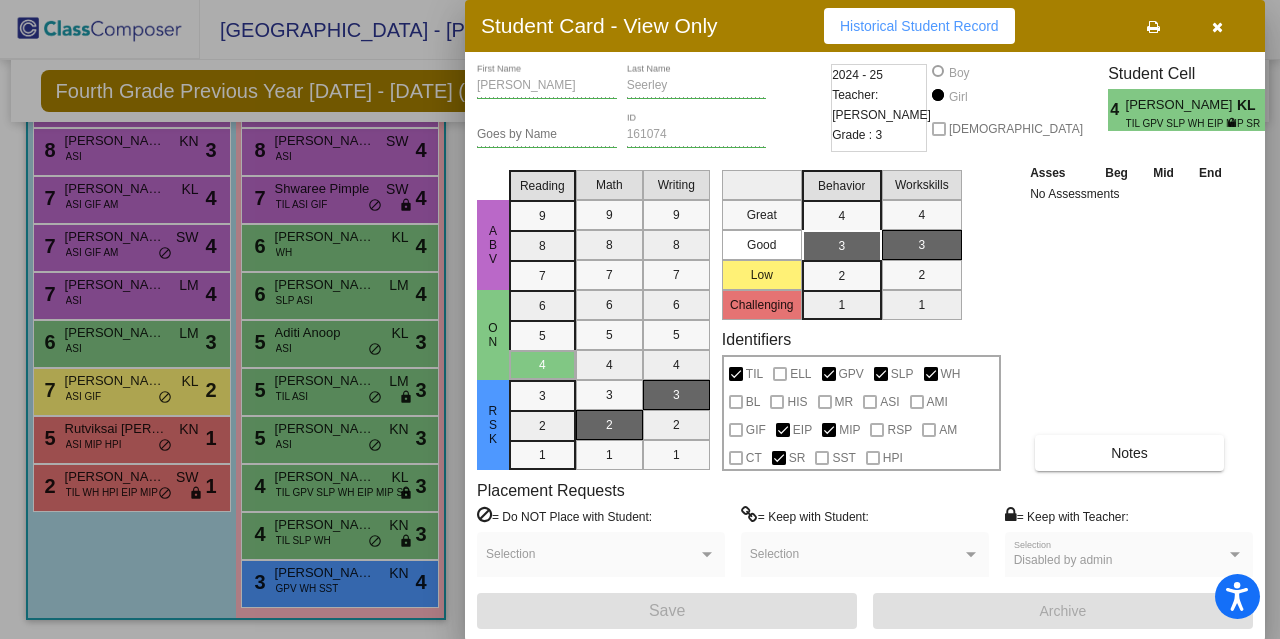 click at bounding box center (1217, 27) 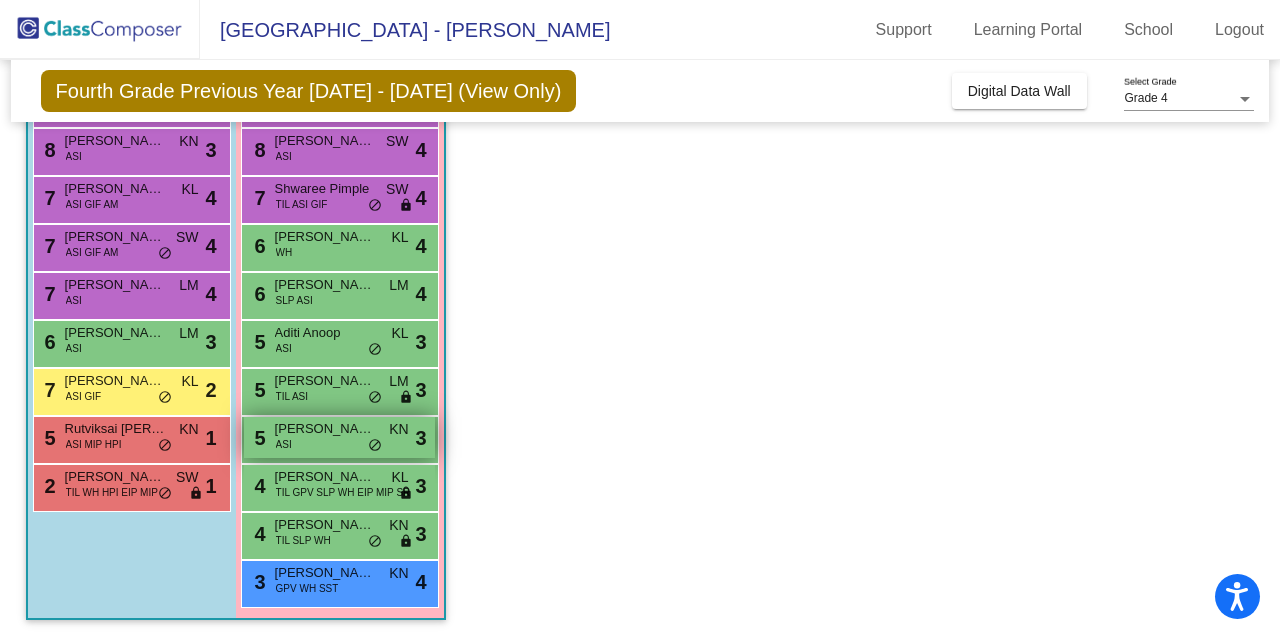 click on "5 Eva Agrawal ASI KN lock do_not_disturb_alt 3" at bounding box center [339, 437] 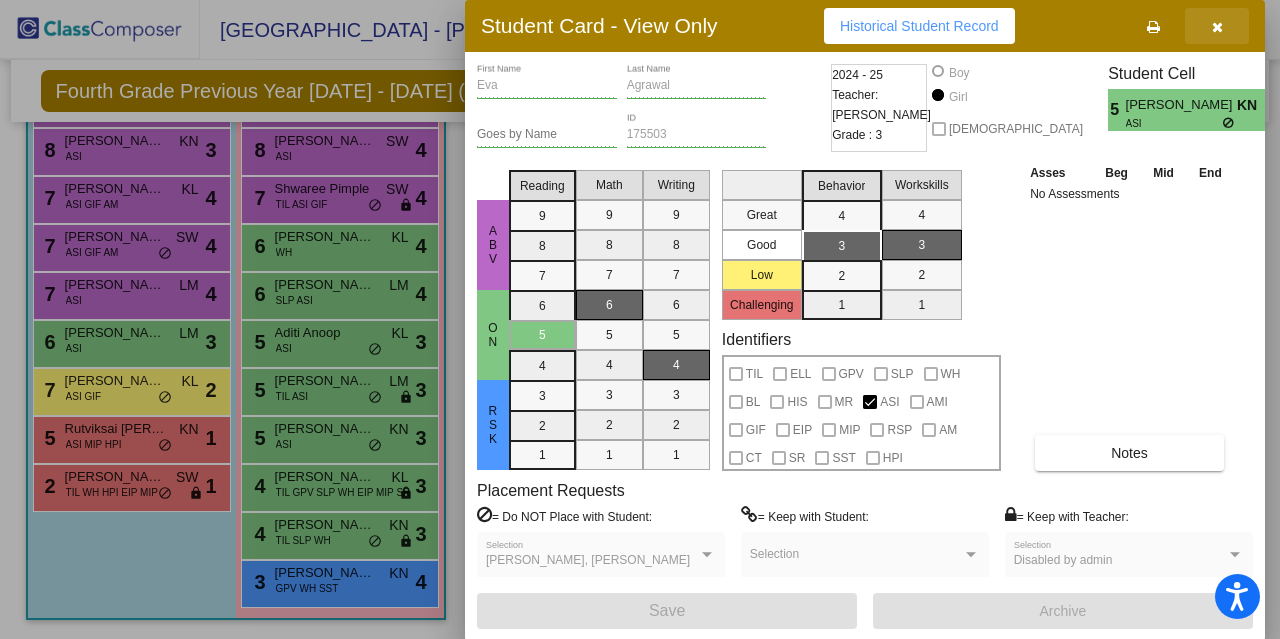 click at bounding box center [1217, 27] 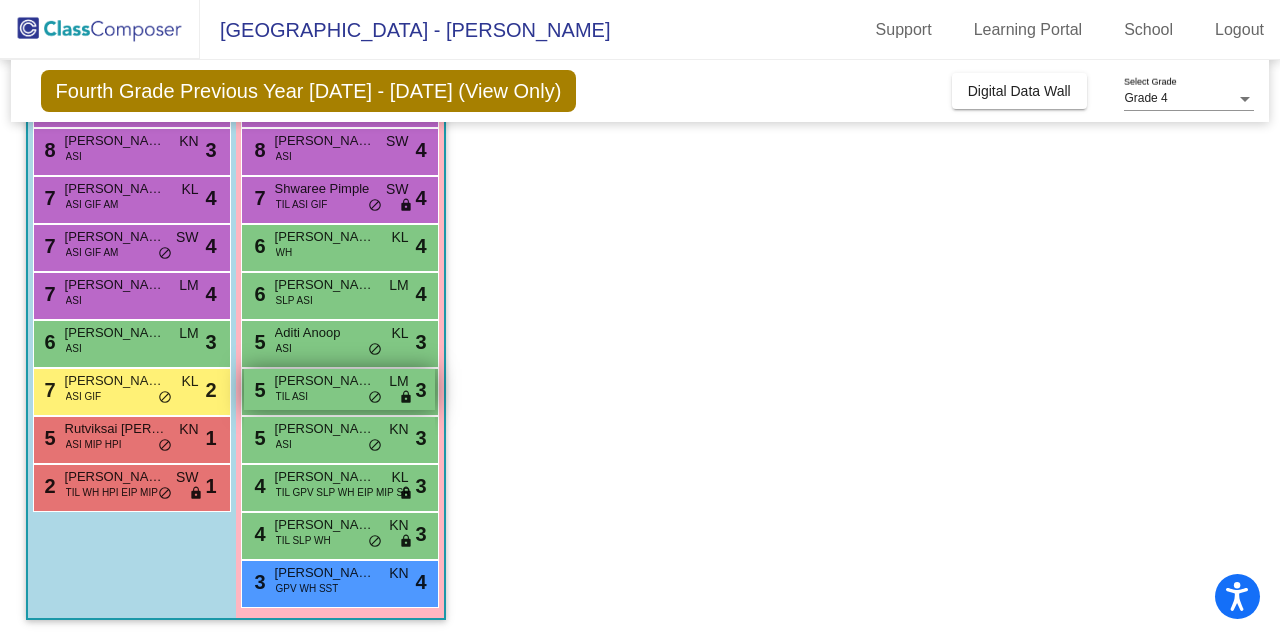 click on "5 Arya Chaudhary TIL ASI LM lock do_not_disturb_alt 3" at bounding box center (339, 389) 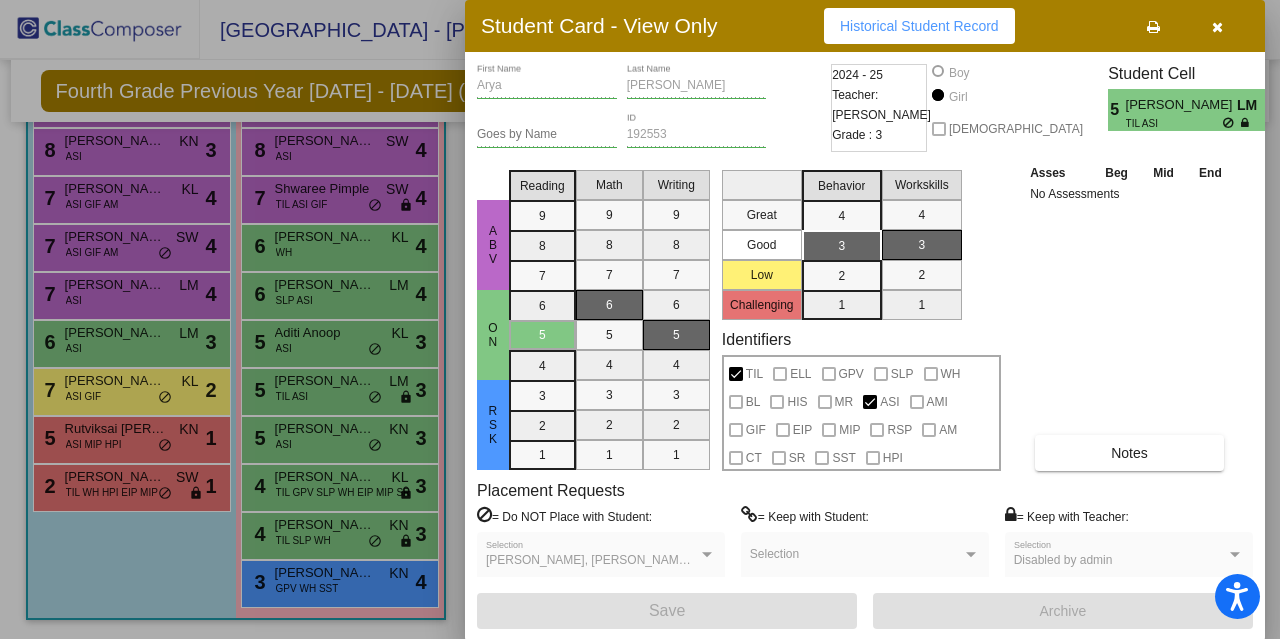 click at bounding box center (1217, 27) 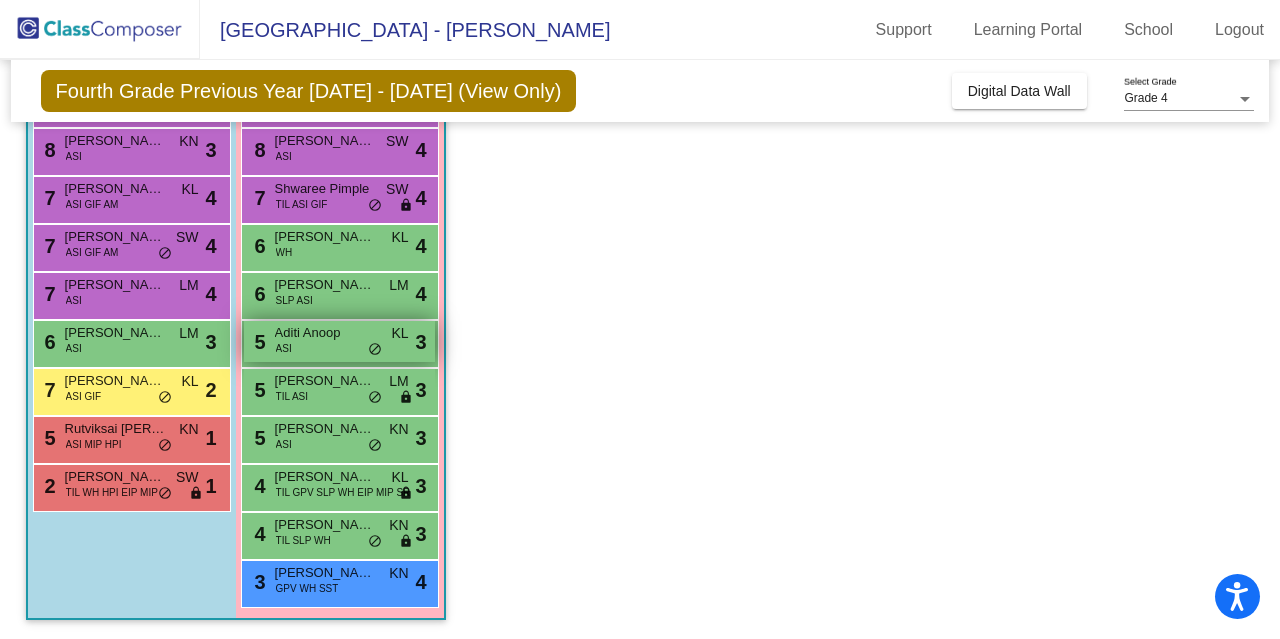 click on "5 Aditi Anoop ASI KL lock do_not_disturb_alt 3" at bounding box center [339, 341] 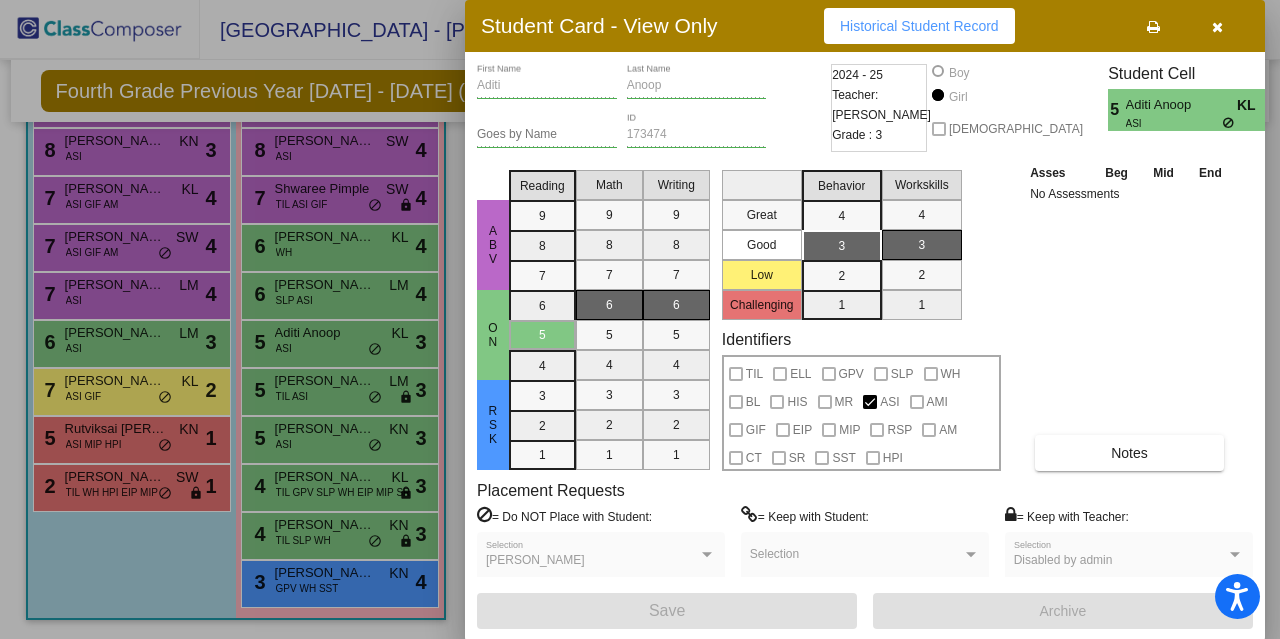 click at bounding box center (1217, 26) 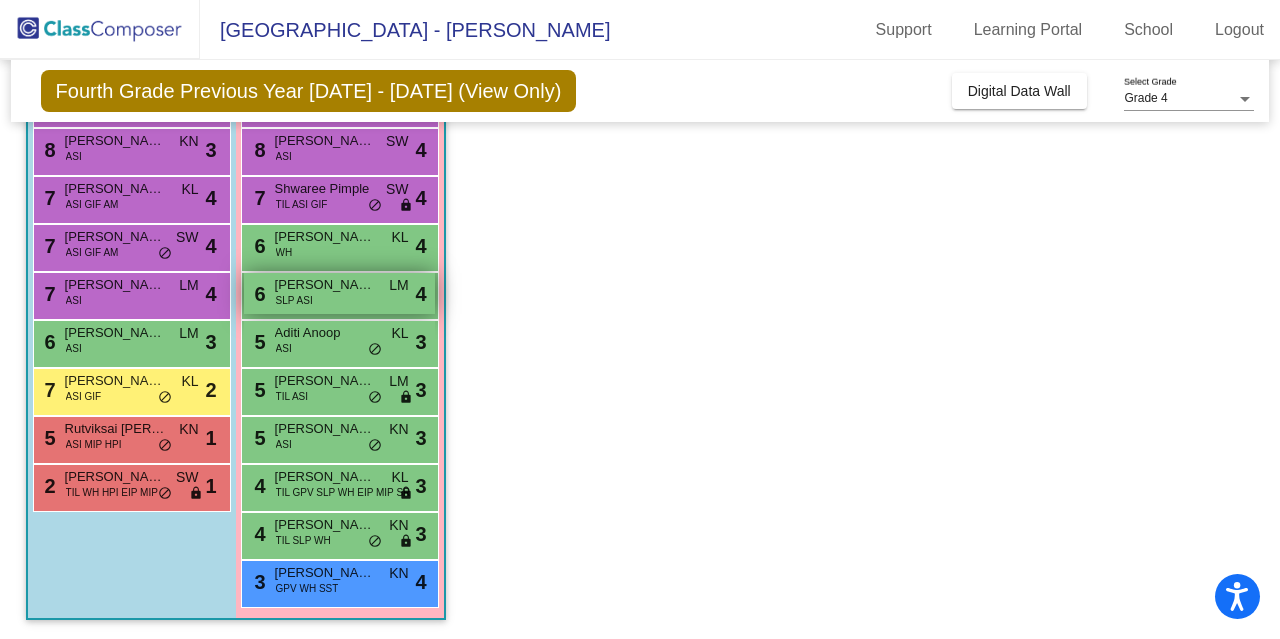 click on "6 Zixin Xu SLP ASI LM lock do_not_disturb_alt 4" at bounding box center (339, 293) 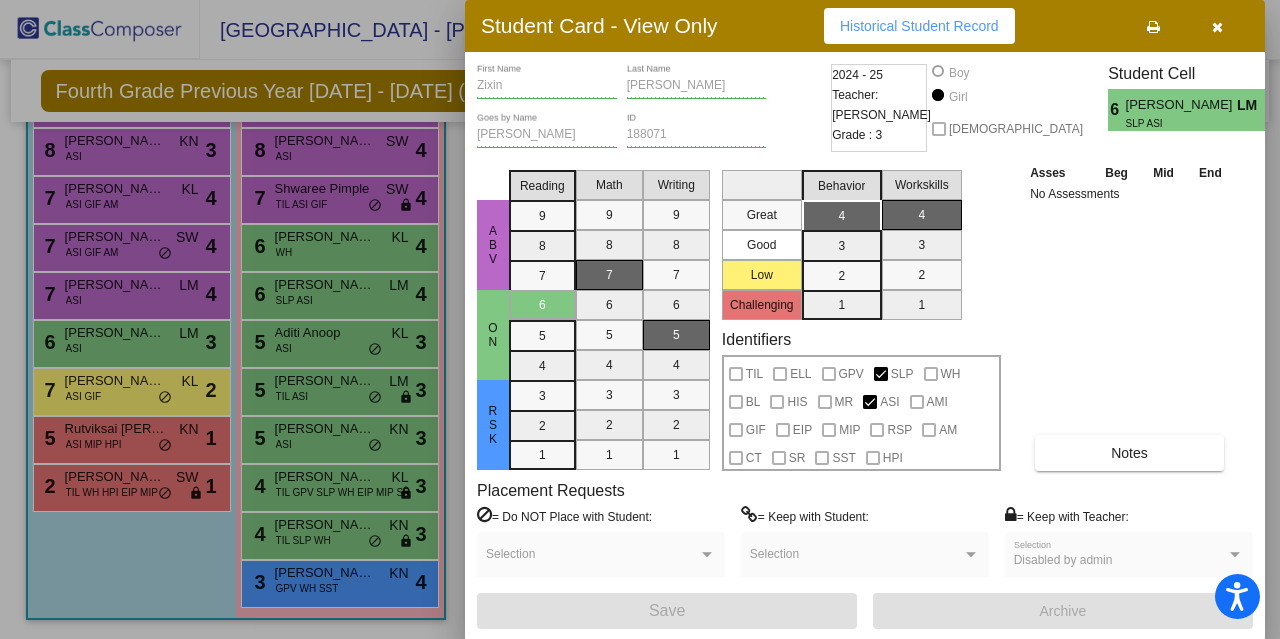click at bounding box center (1217, 26) 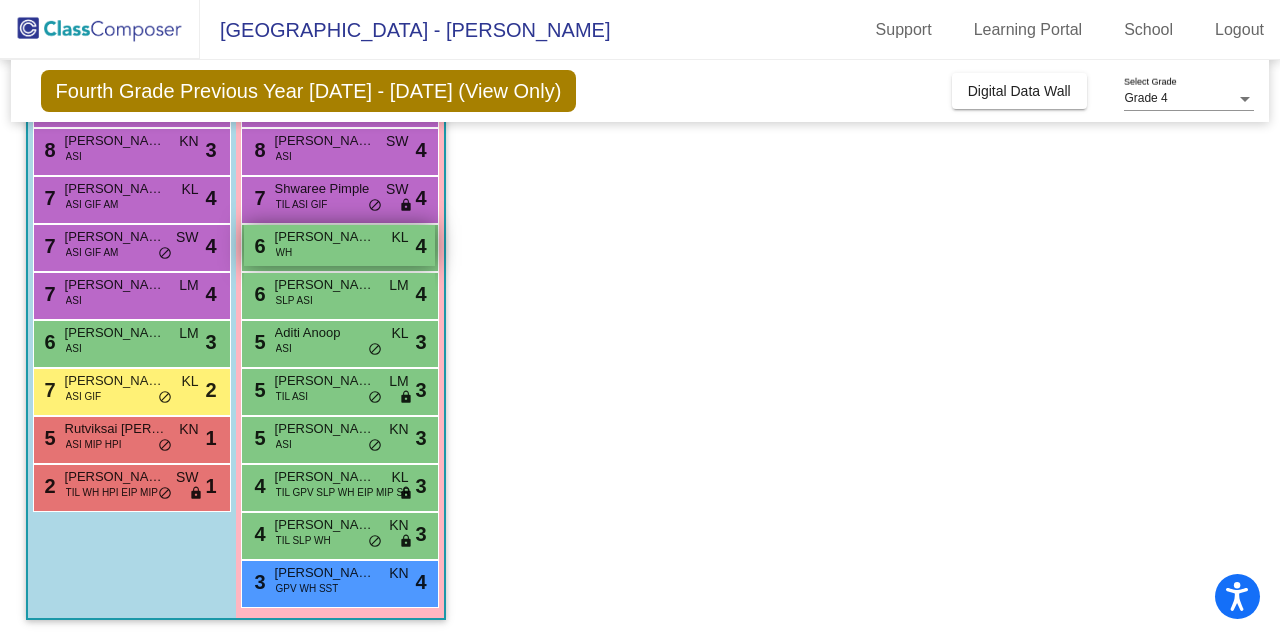 click on "6 Lily O'Melia WH KL lock do_not_disturb_alt 4" at bounding box center (339, 245) 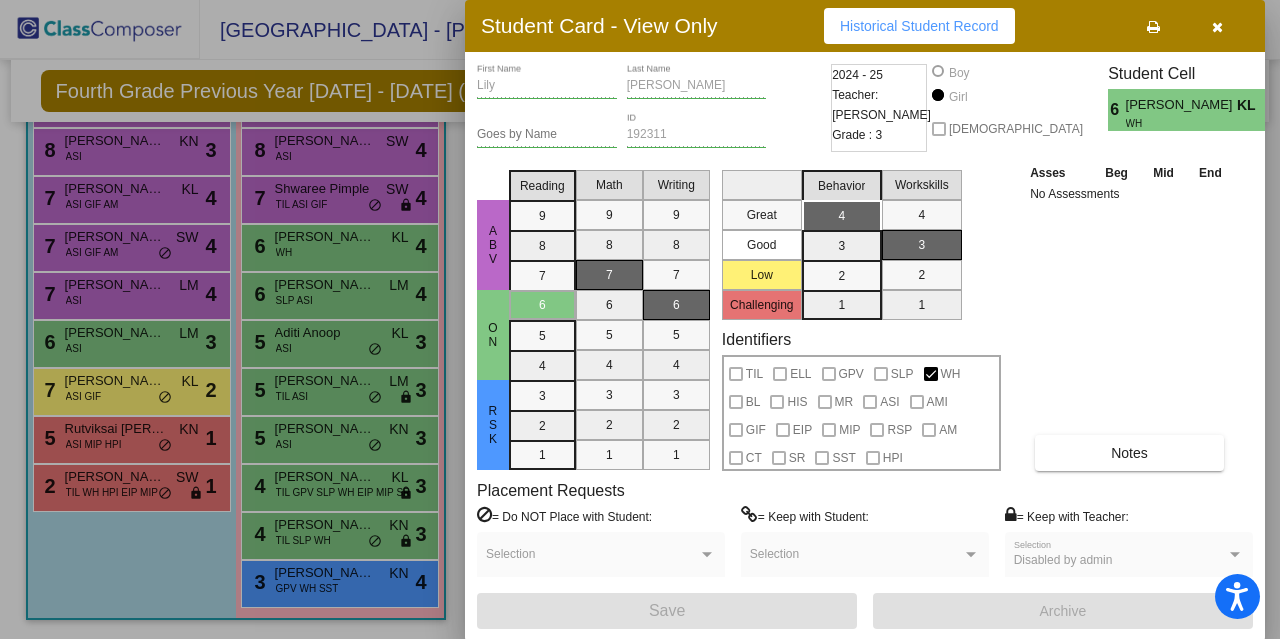 click at bounding box center [1217, 27] 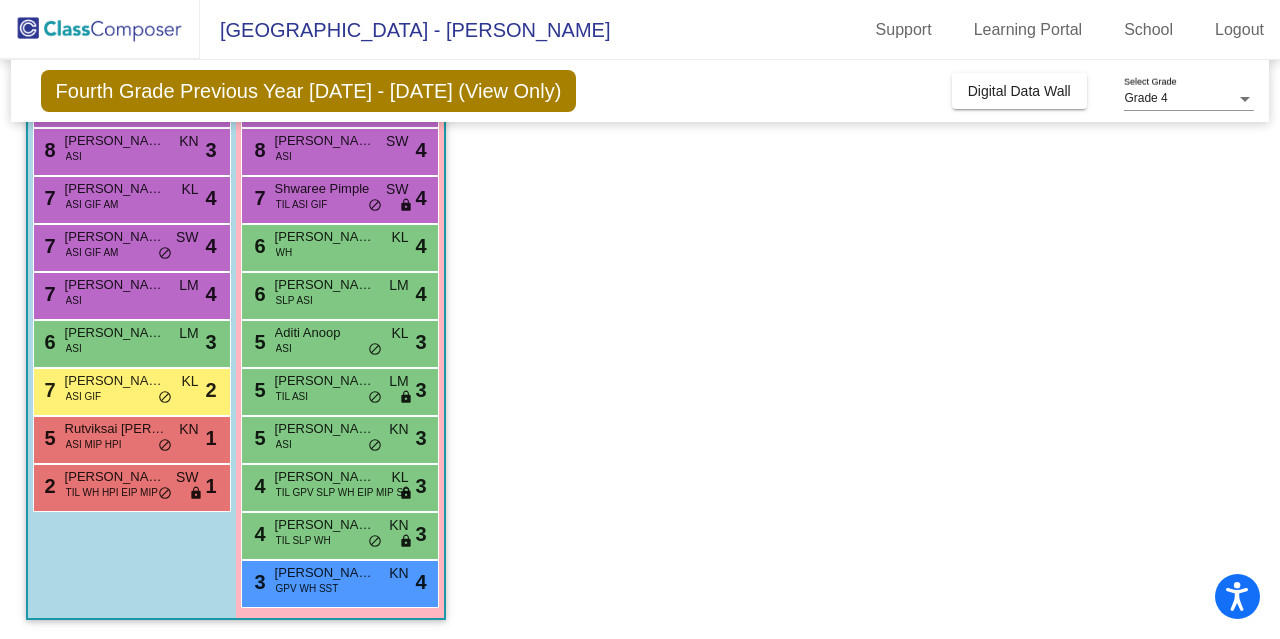 scroll, scrollTop: 0, scrollLeft: 0, axis: both 